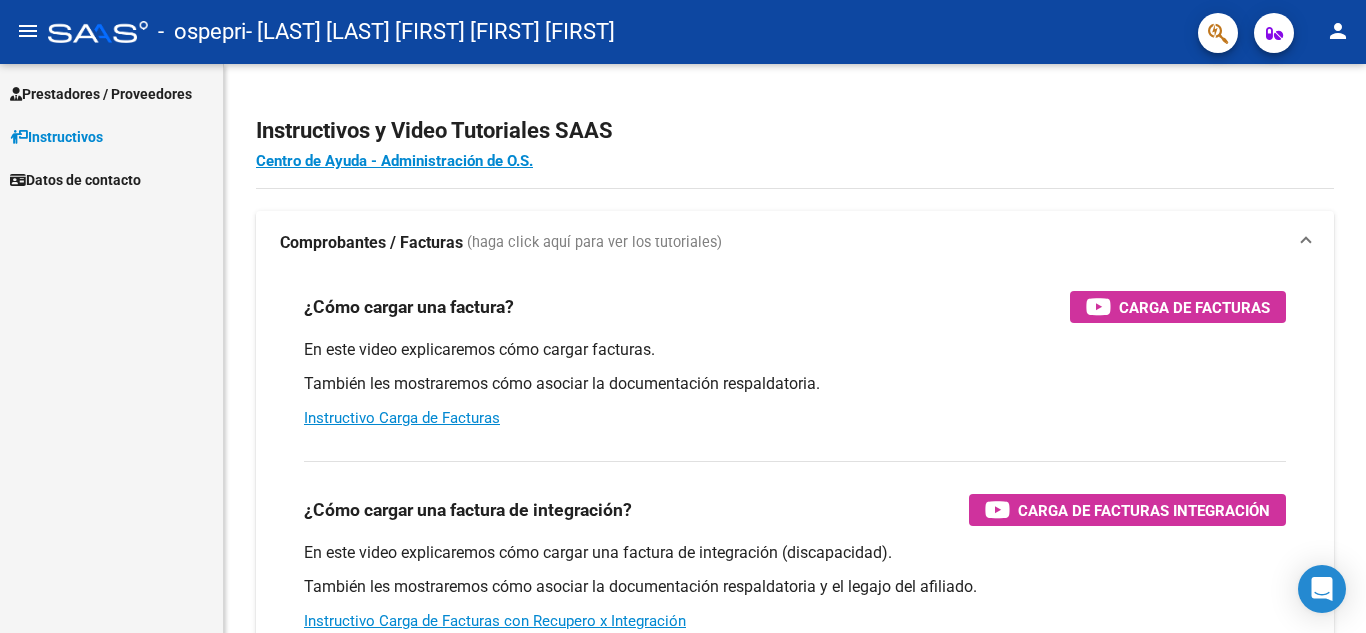scroll, scrollTop: 0, scrollLeft: 0, axis: both 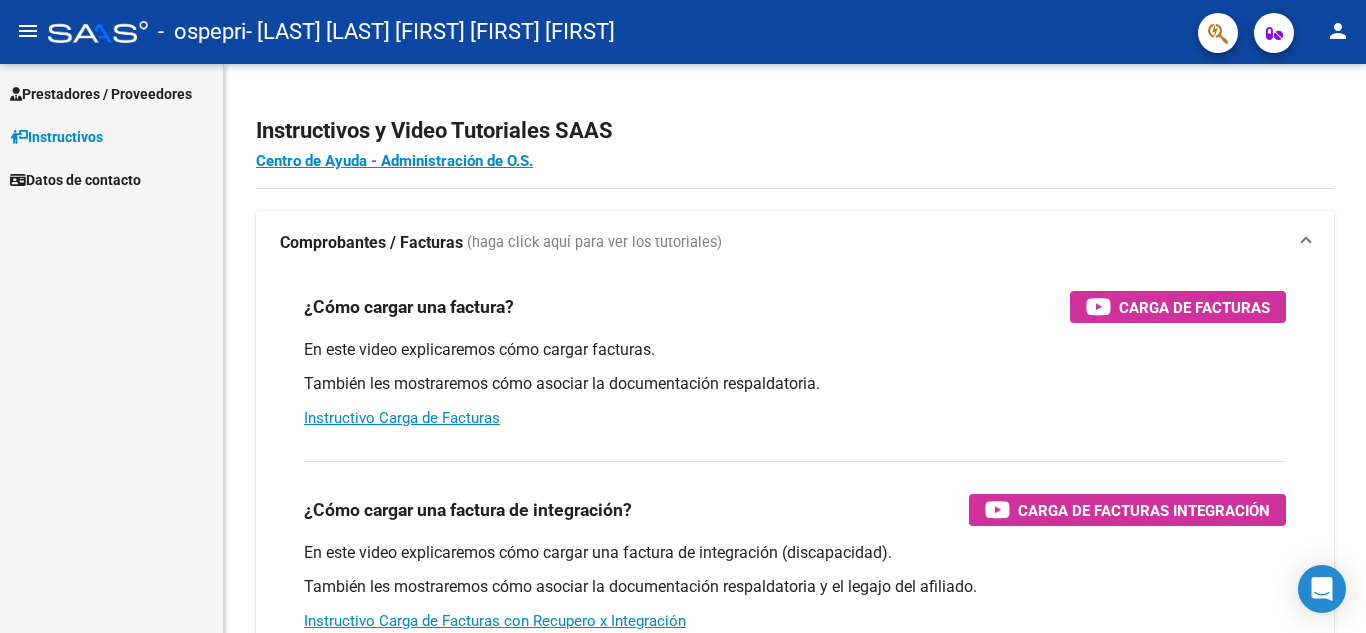 click on "Prestadores / Proveedores" at bounding box center [101, 94] 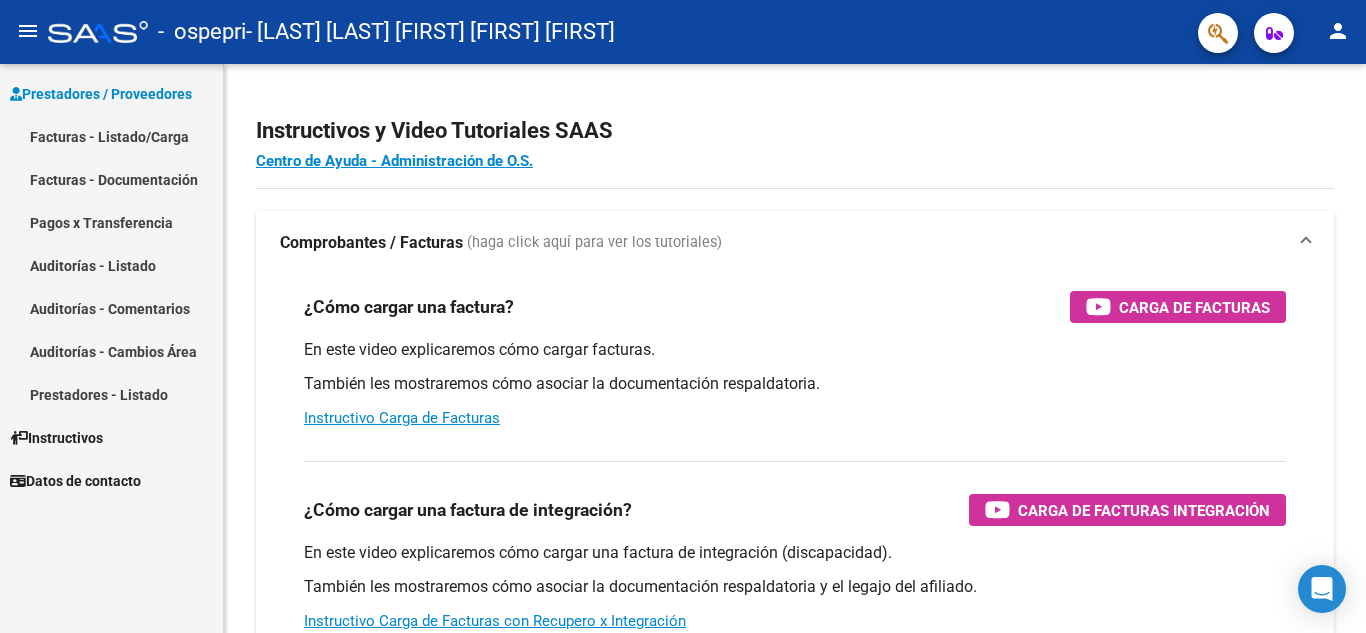 click on "Facturas - Listado/Carga" at bounding box center [111, 136] 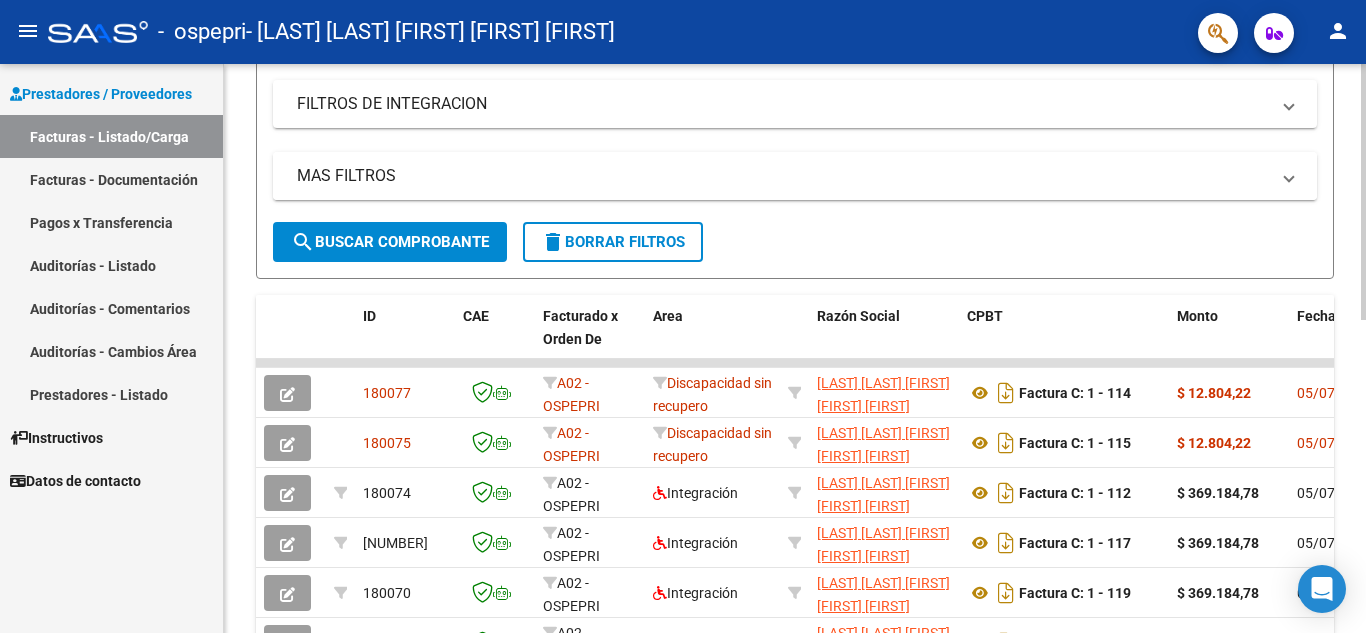 scroll, scrollTop: 333, scrollLeft: 0, axis: vertical 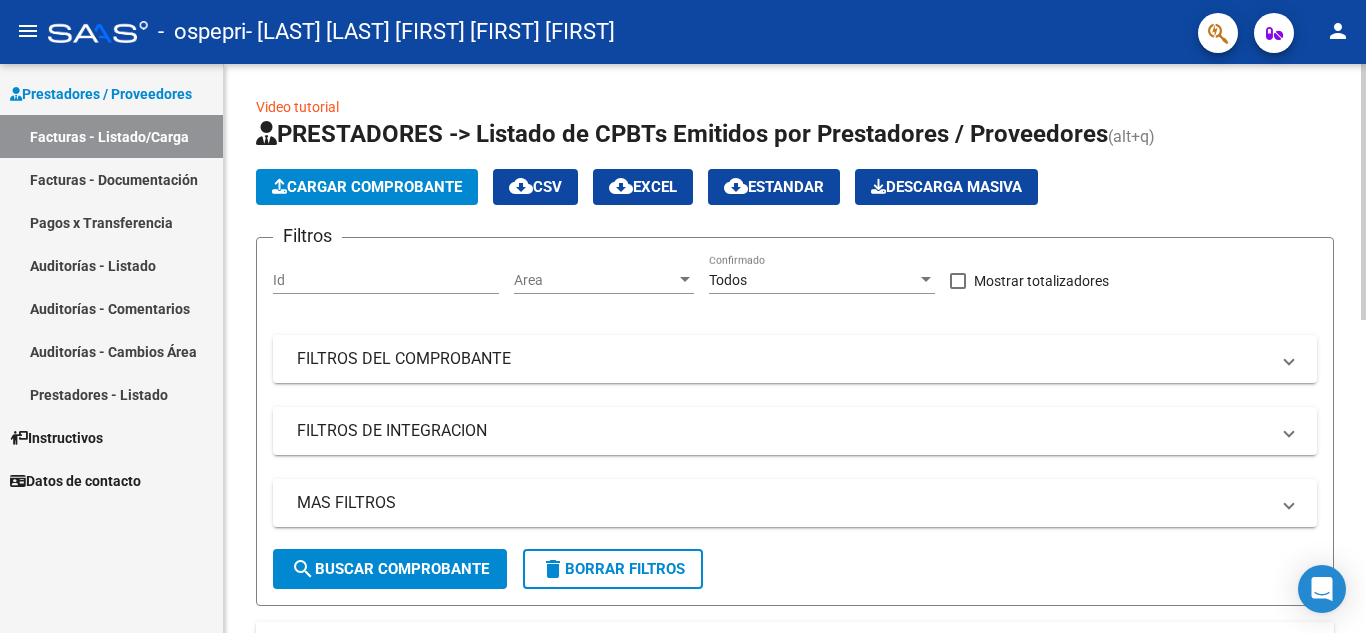 click on "Cargar Comprobante" 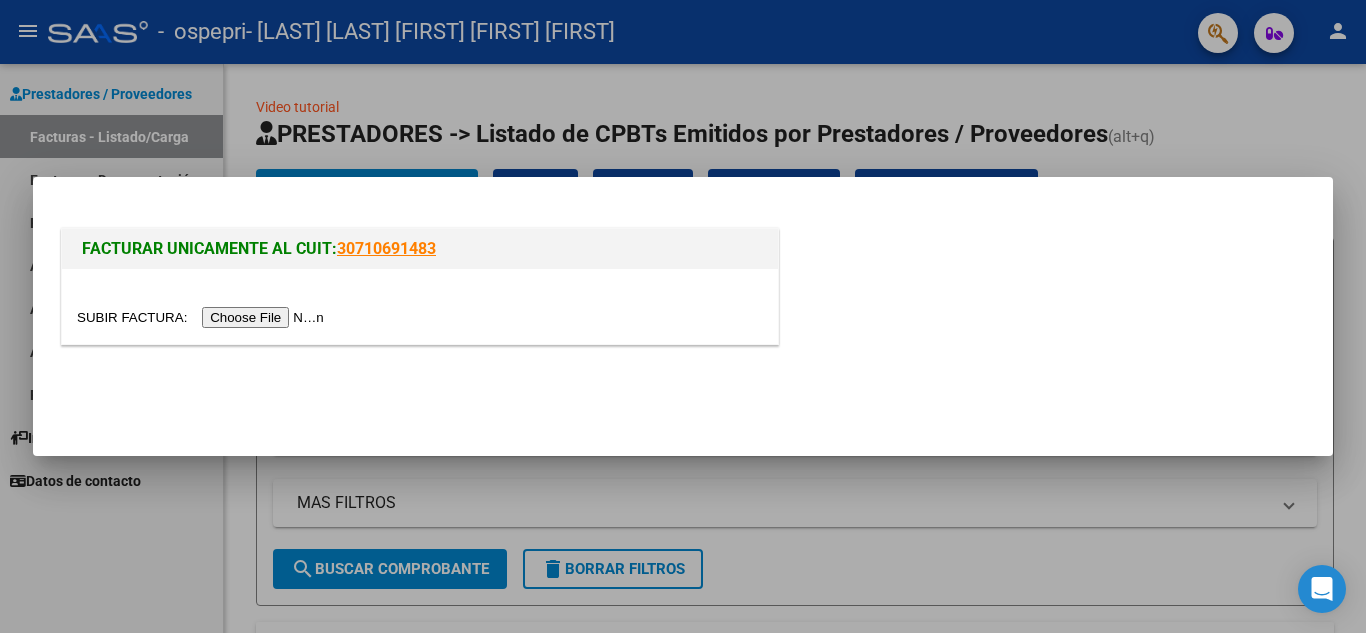 click at bounding box center (203, 317) 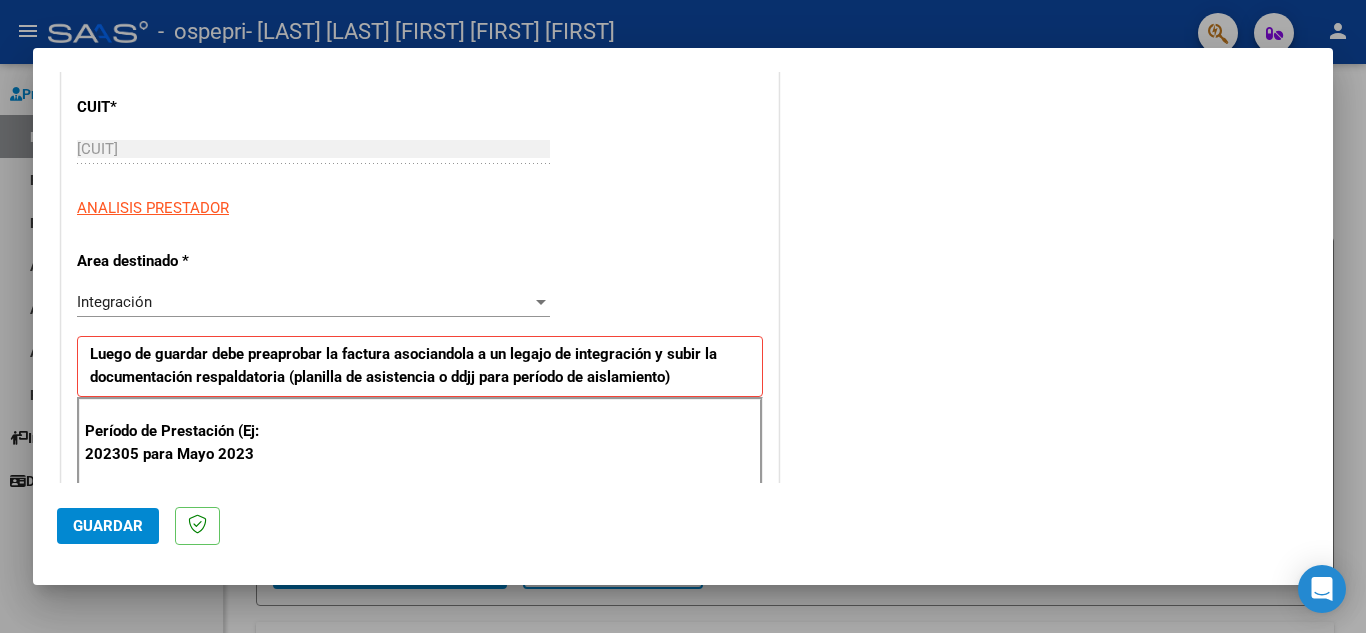 scroll, scrollTop: 272, scrollLeft: 0, axis: vertical 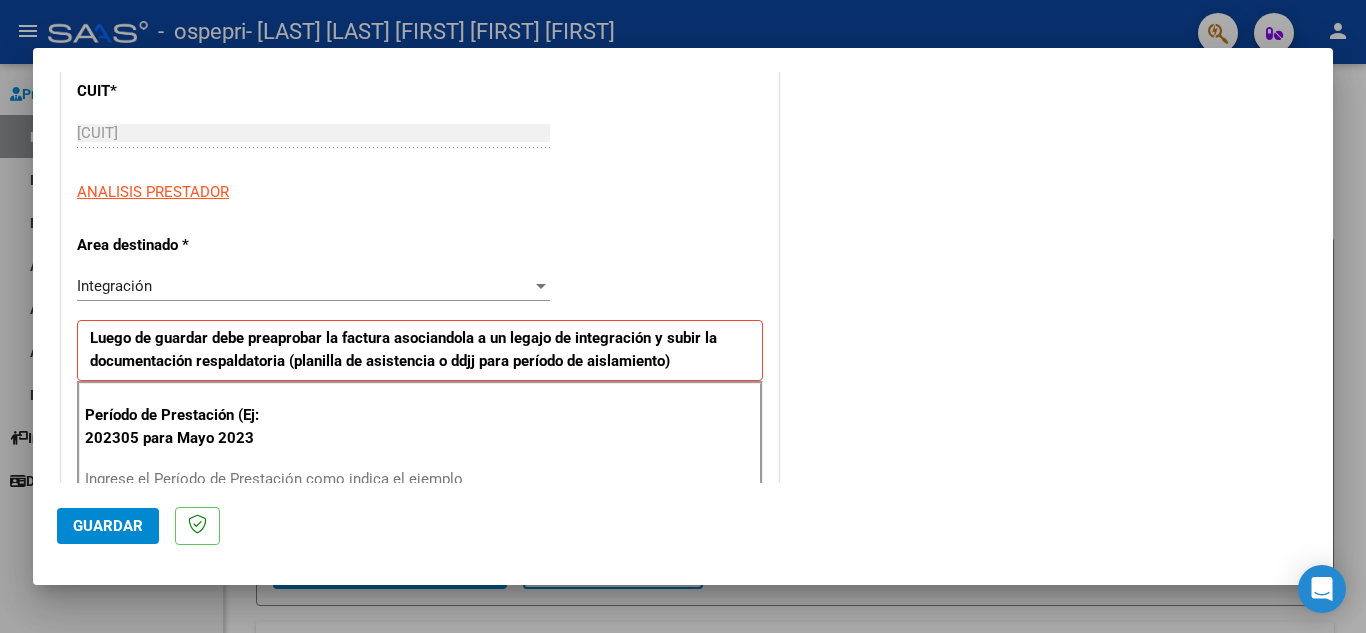 click on "Integración" at bounding box center [304, 286] 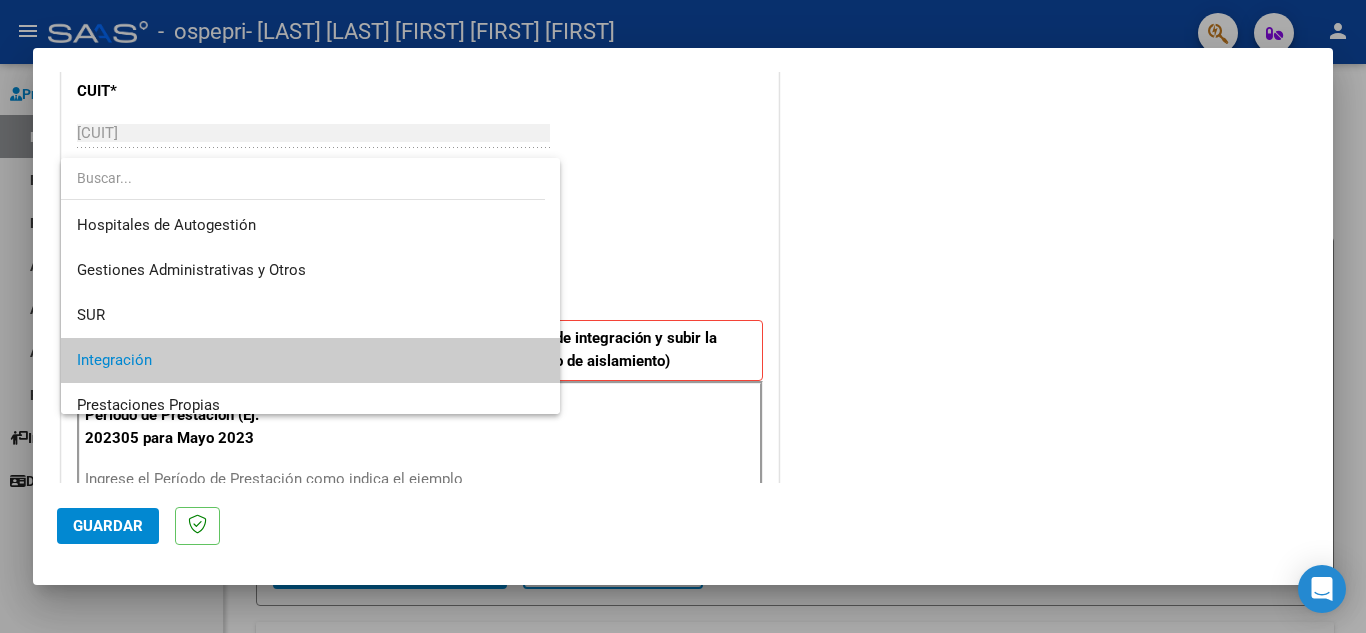 scroll, scrollTop: 40, scrollLeft: 0, axis: vertical 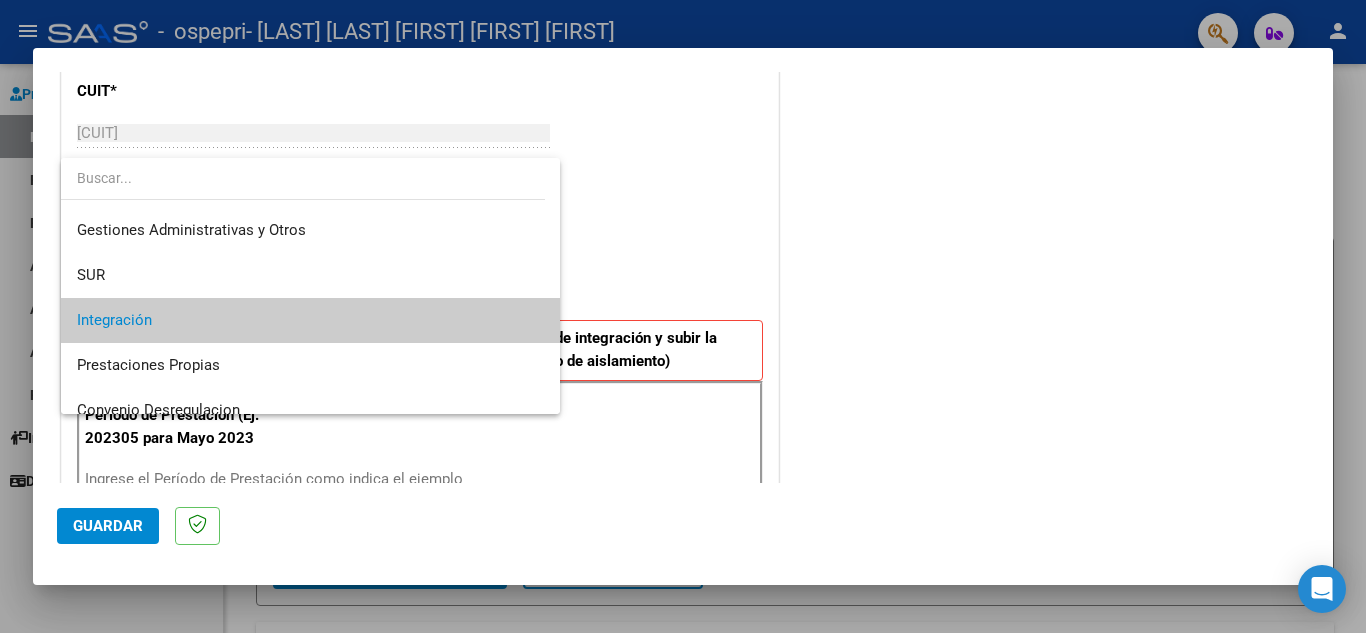 click on "Integración" at bounding box center (310, 320) 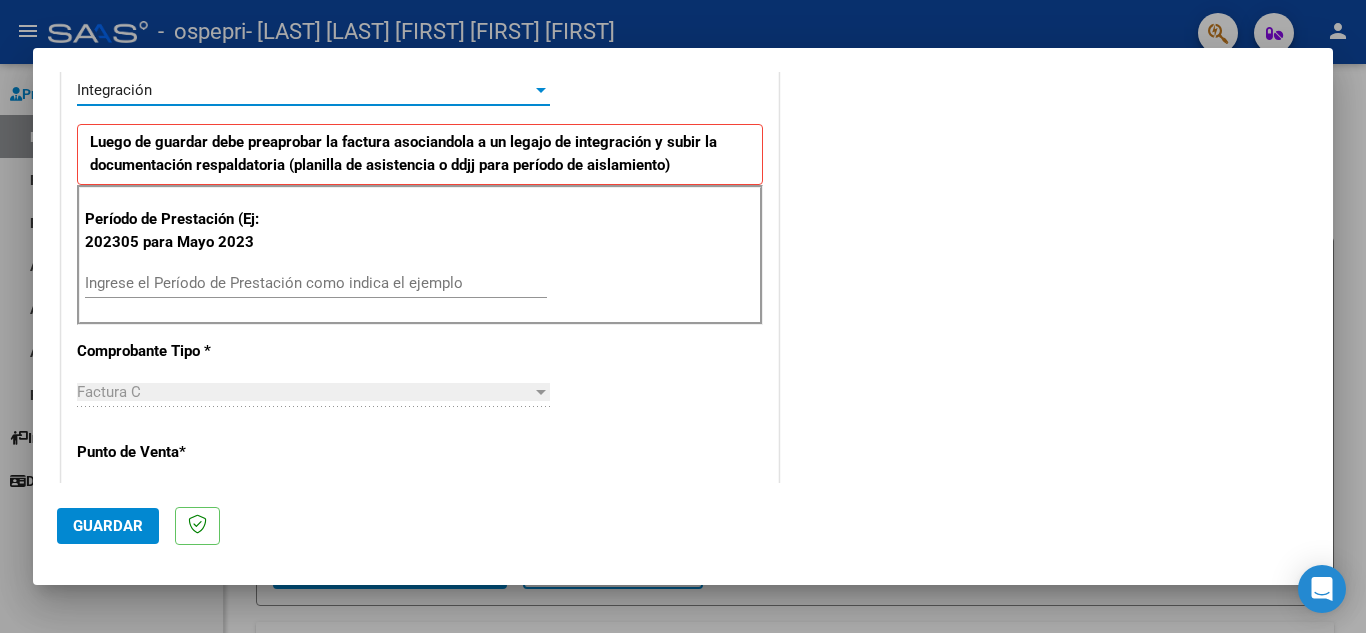 scroll, scrollTop: 480, scrollLeft: 0, axis: vertical 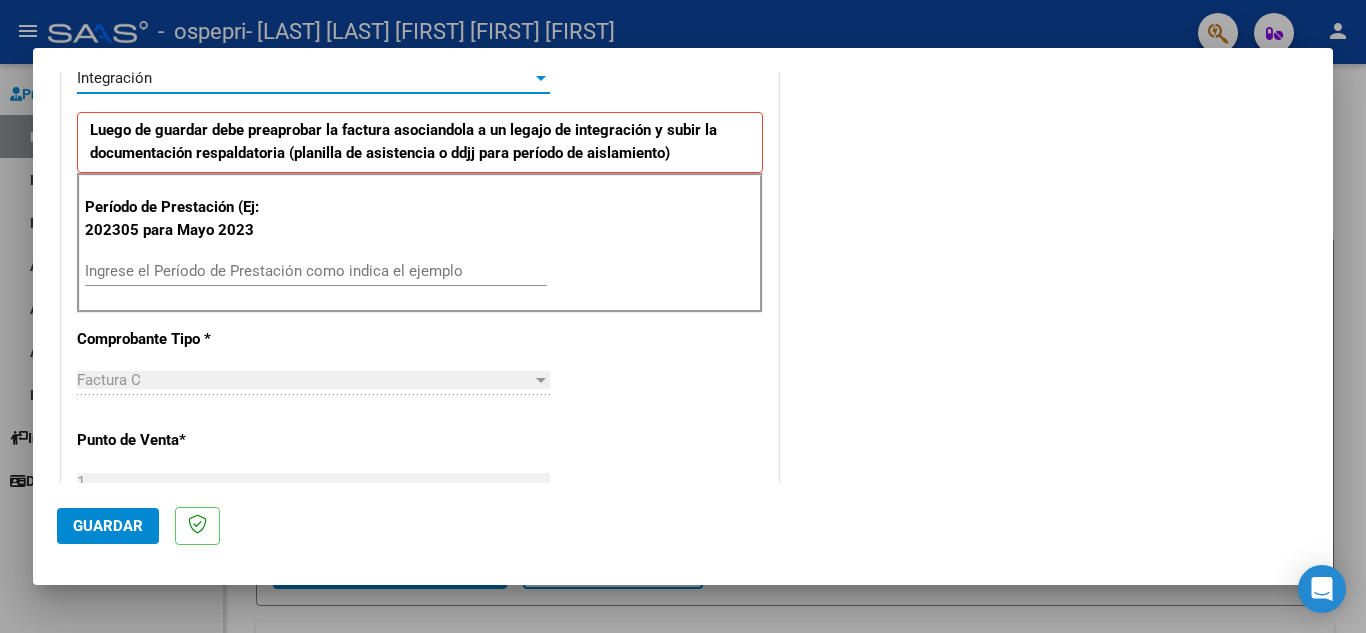click on "Ingrese el Período de Prestación como indica el ejemplo" at bounding box center (316, 271) 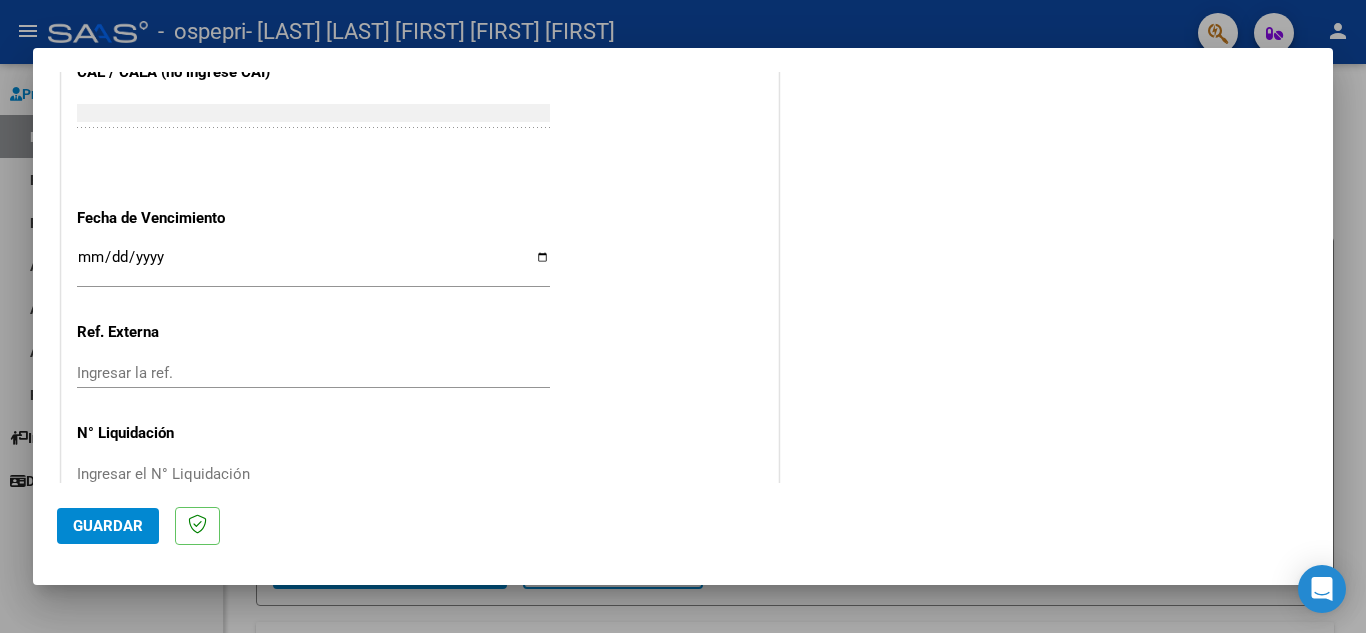 scroll, scrollTop: 1311, scrollLeft: 0, axis: vertical 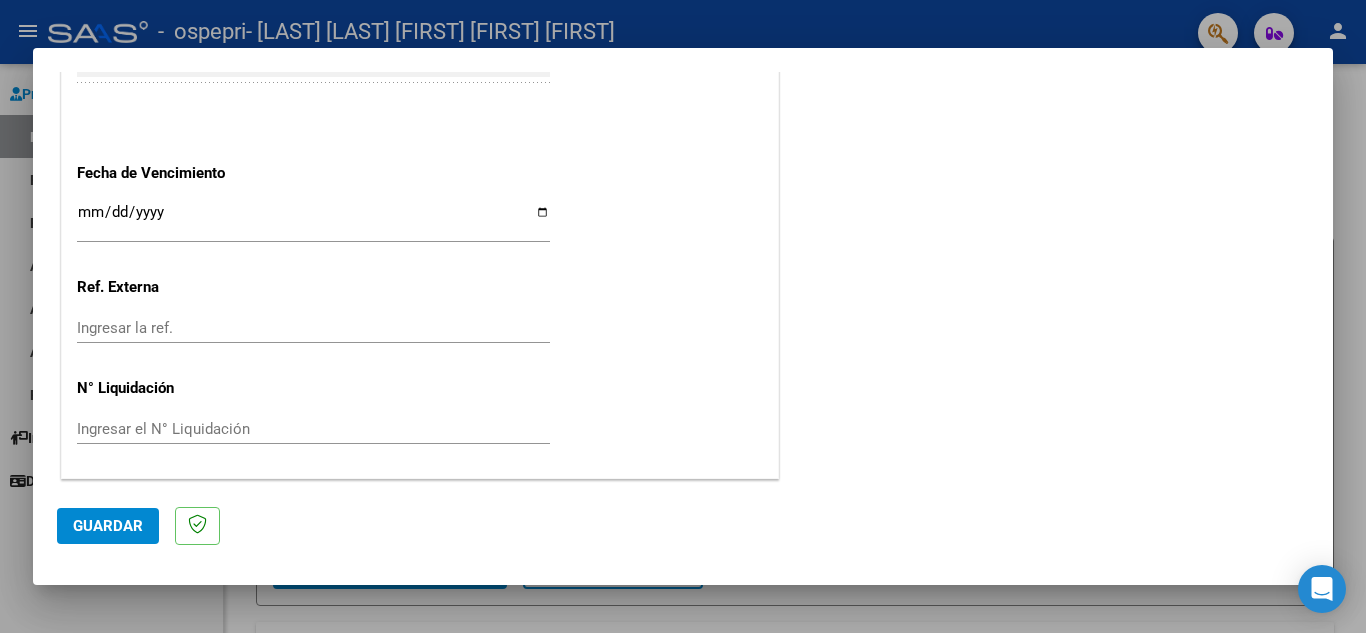type on "202507" 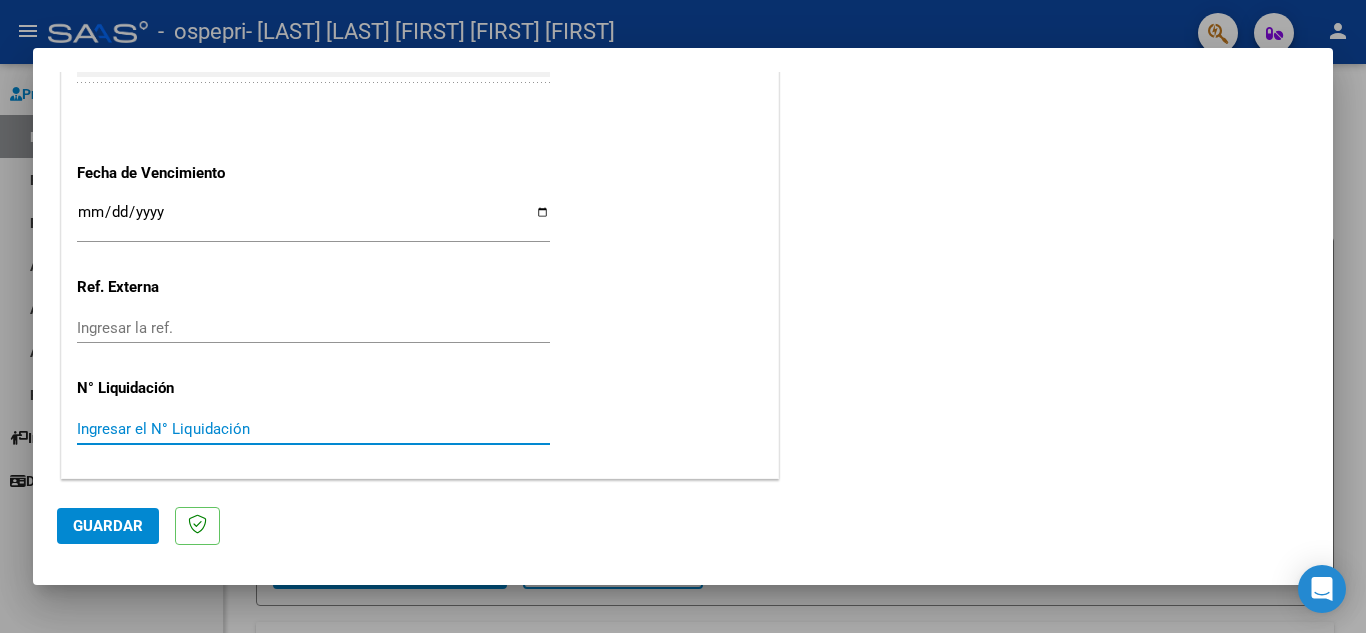 paste on "[NUMBER]" 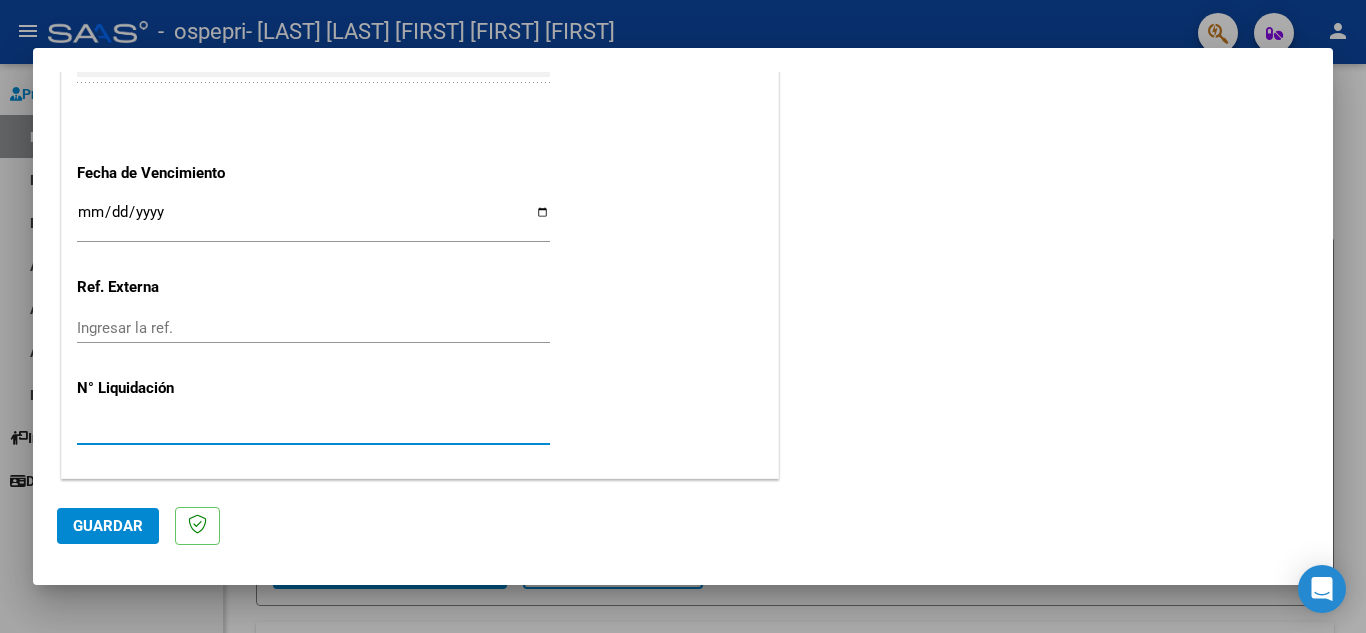 type on "[NUMBER]" 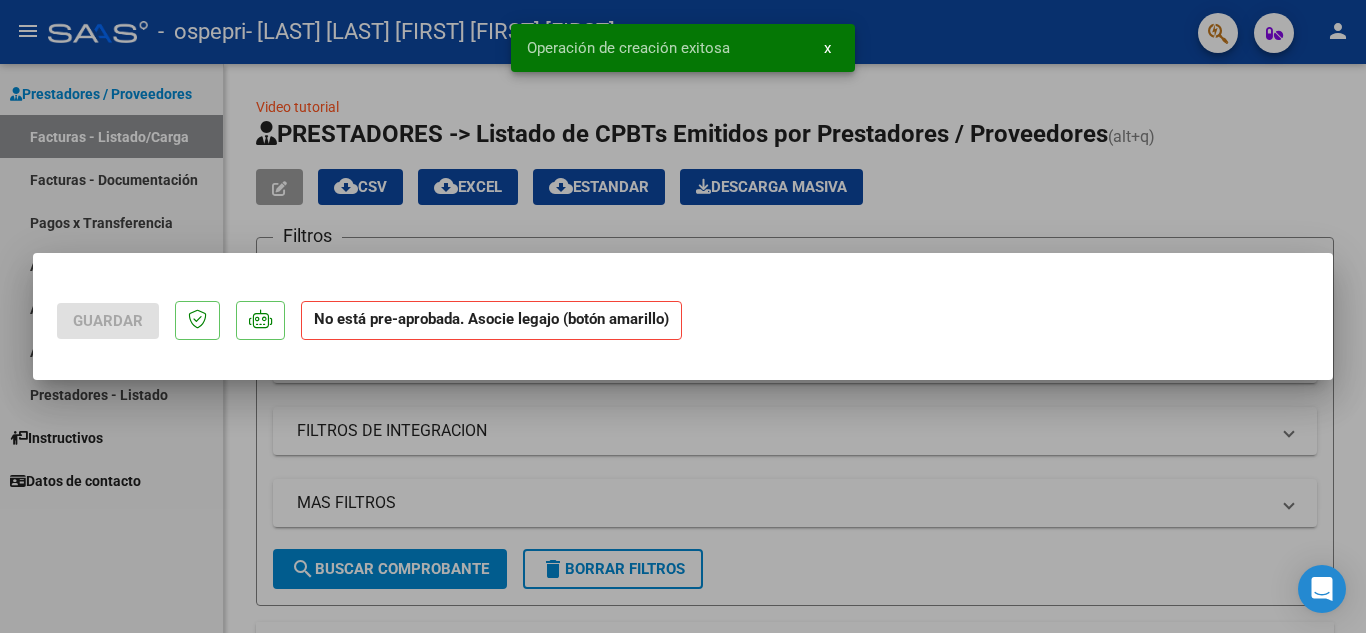 scroll, scrollTop: 0, scrollLeft: 0, axis: both 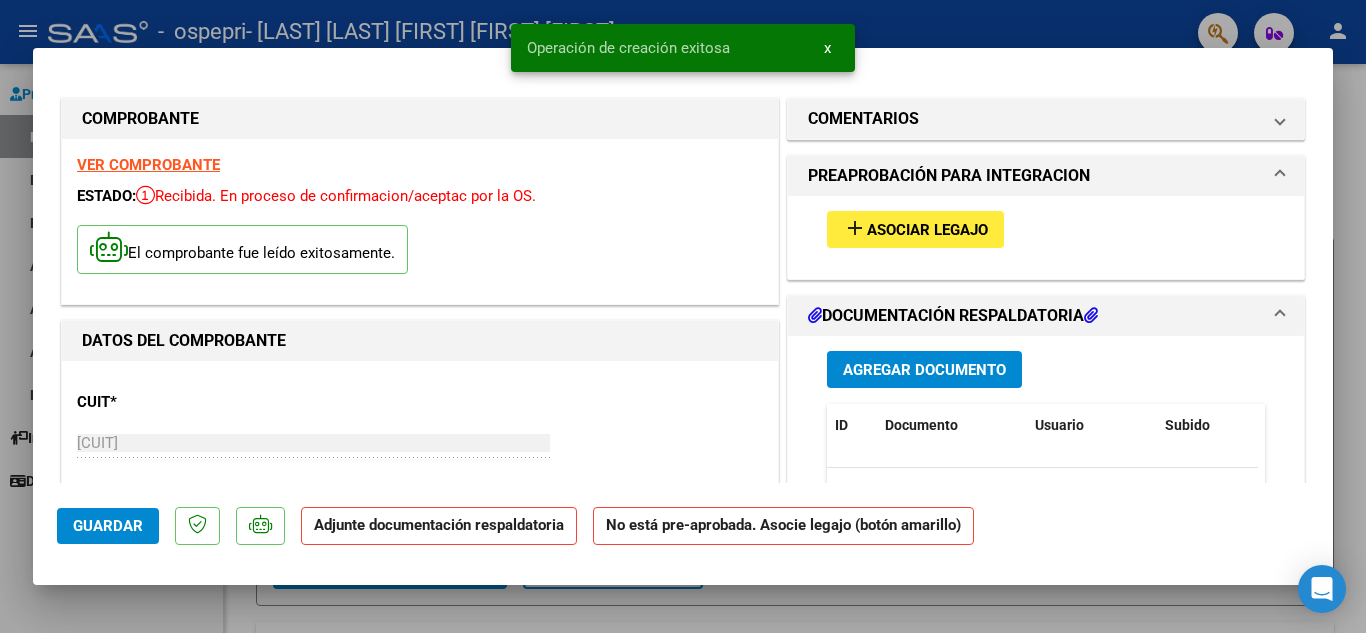 click on "Agregar Documento" at bounding box center (924, 370) 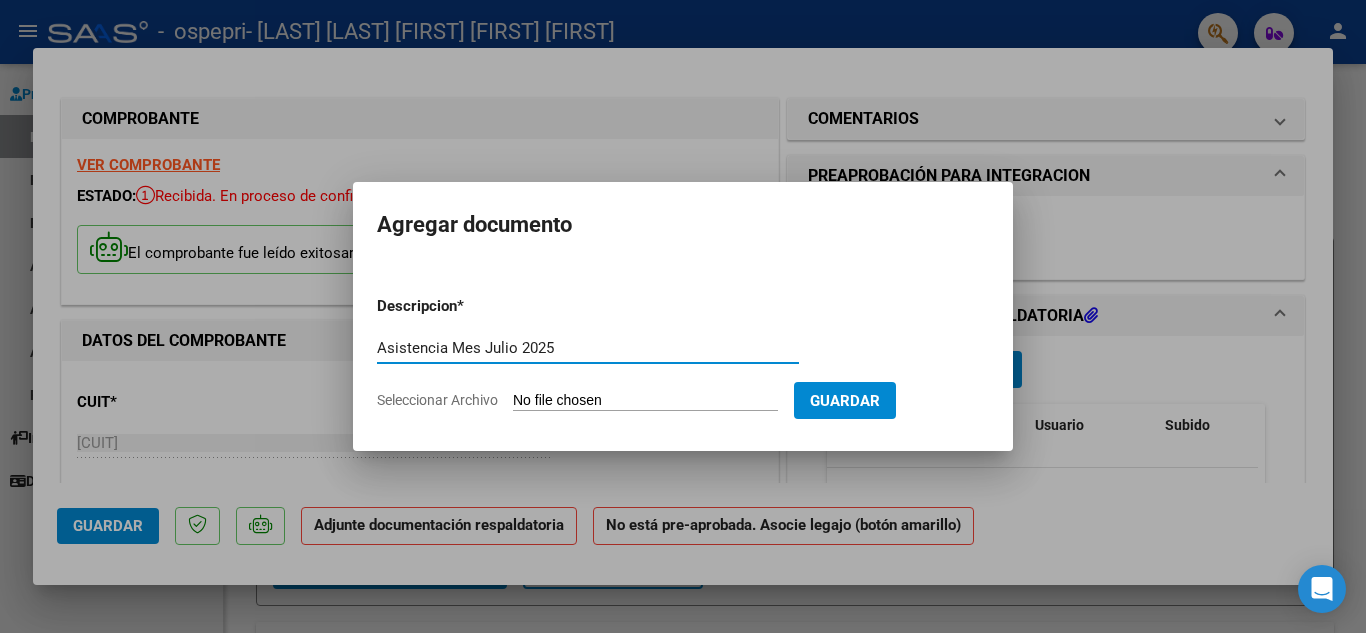 type on "Asistencia Mes Julio 2025" 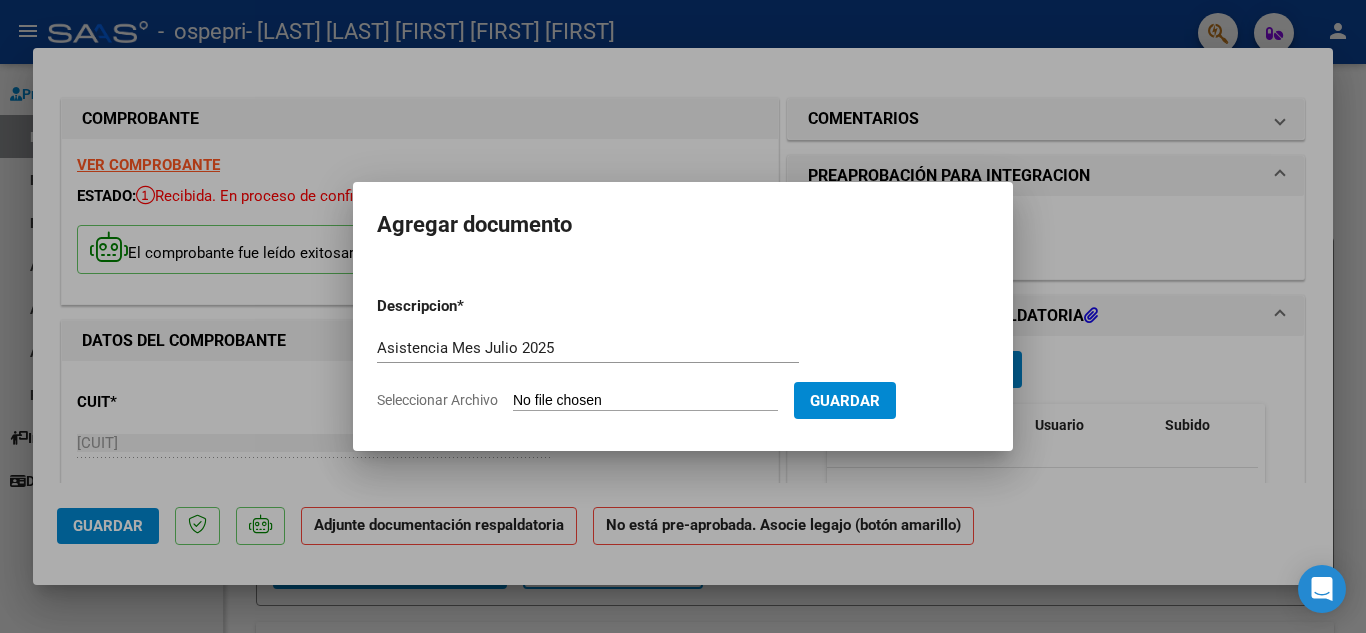 click on "Seleccionar Archivo" at bounding box center (645, 401) 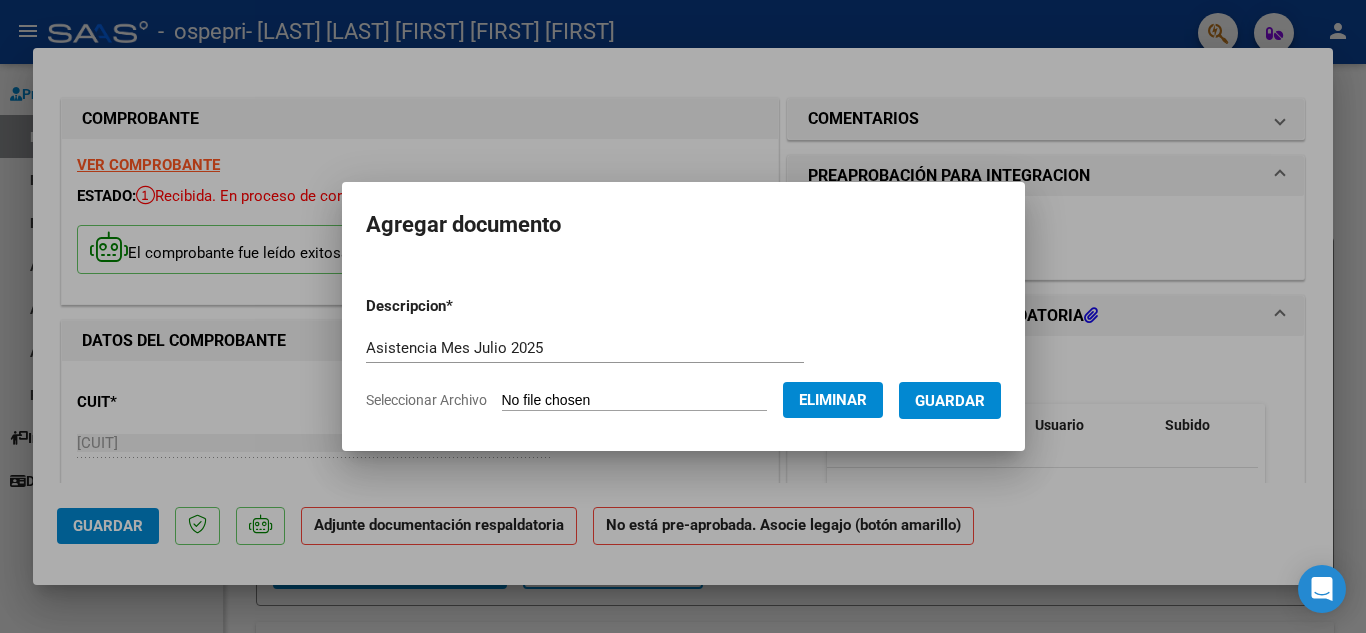 click on "Guardar" at bounding box center (950, 401) 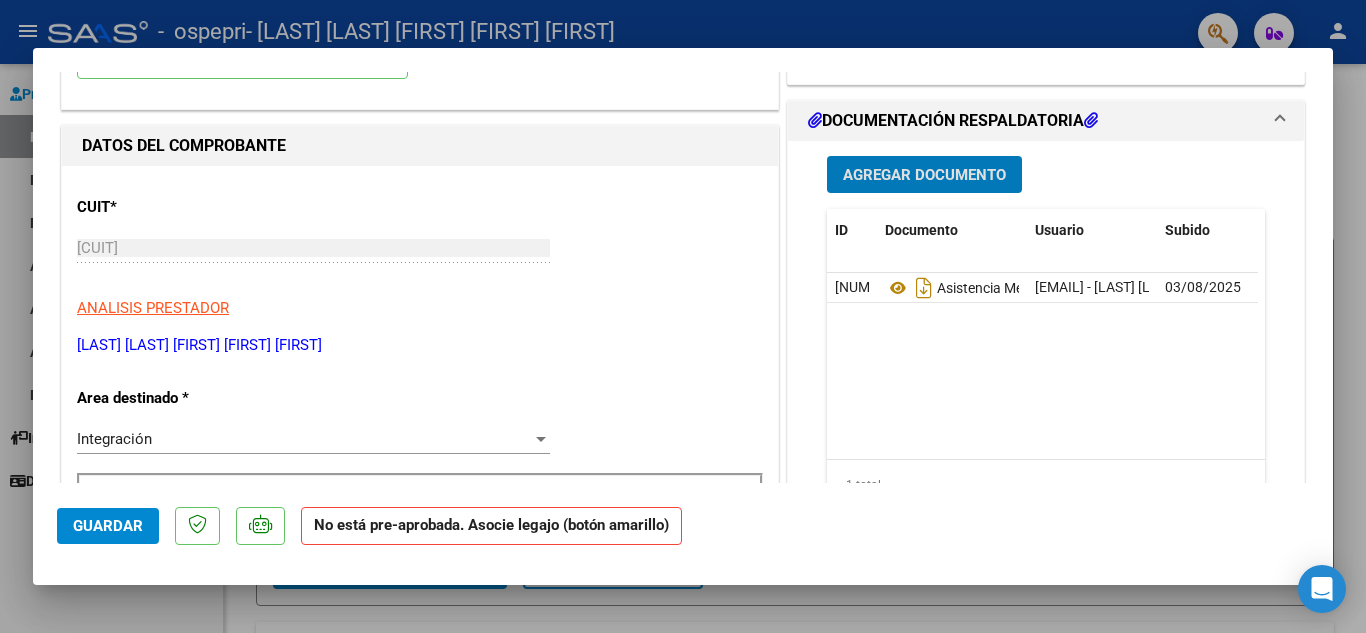 scroll, scrollTop: 0, scrollLeft: 0, axis: both 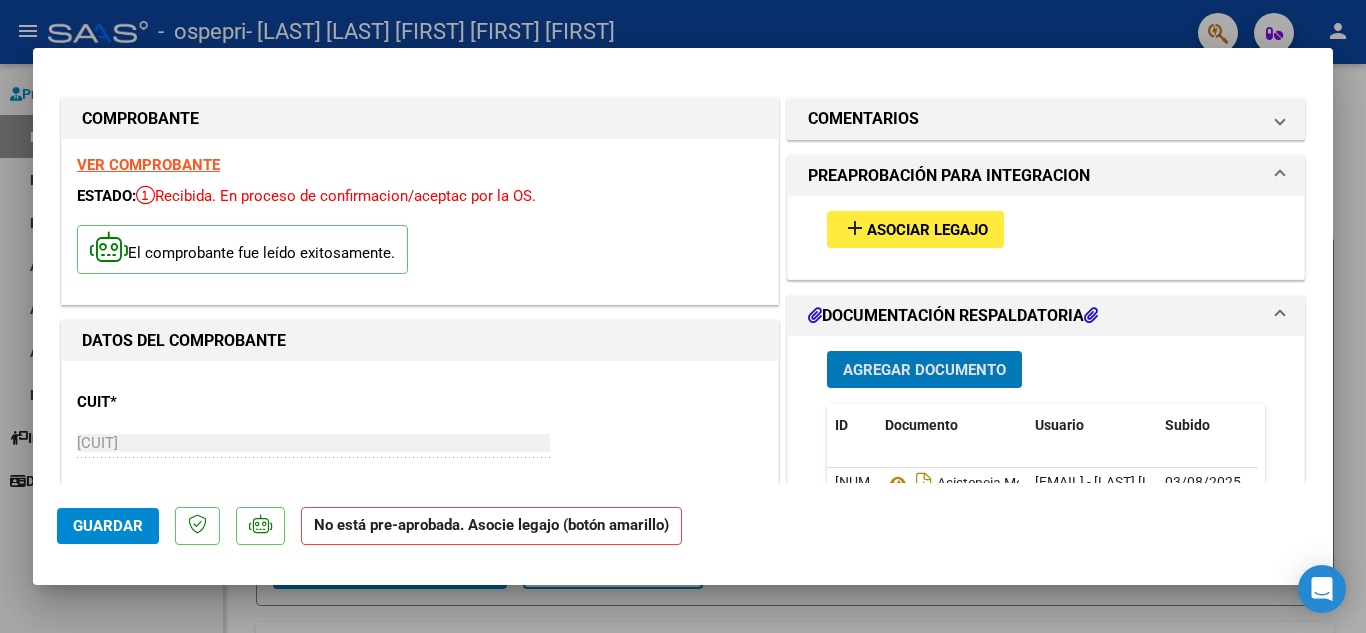 click on "Asociar Legajo" at bounding box center [927, 230] 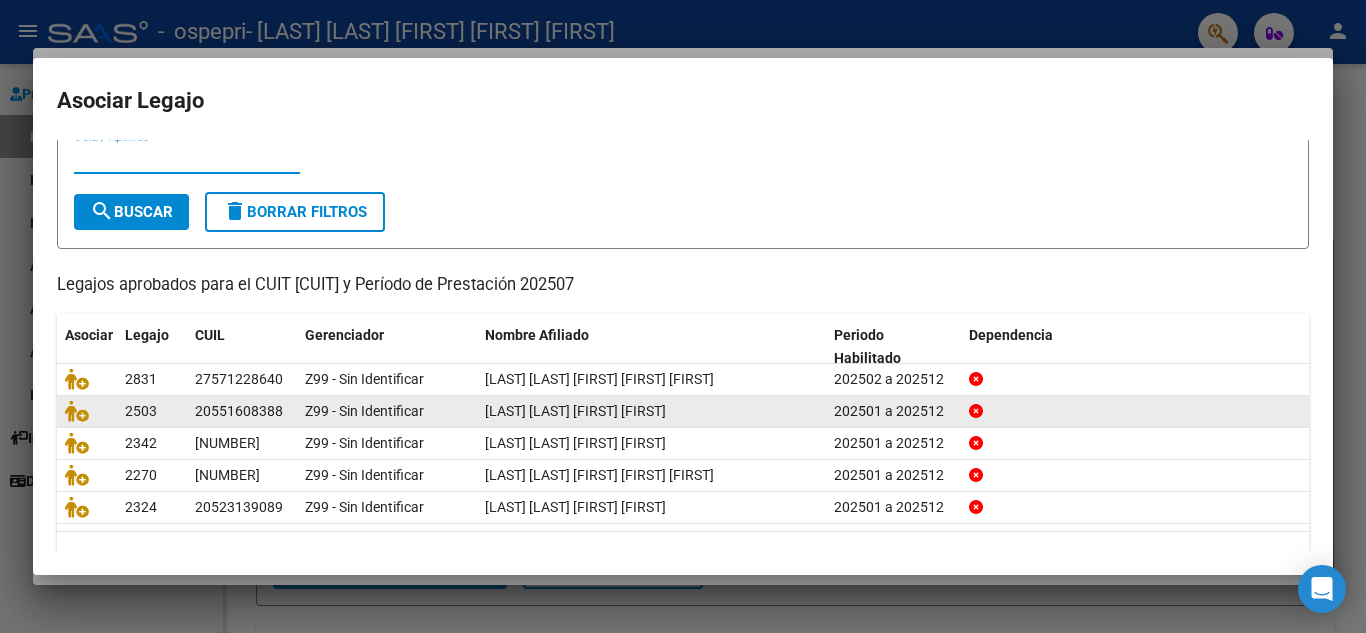 scroll, scrollTop: 77, scrollLeft: 0, axis: vertical 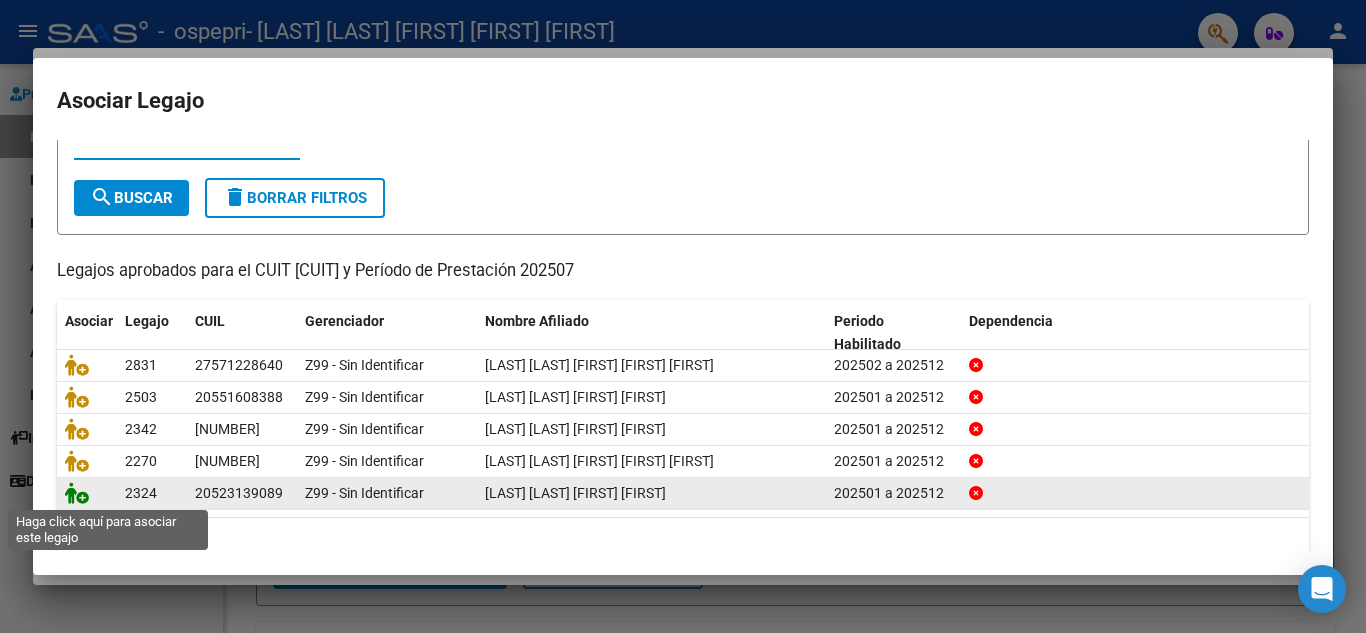 click 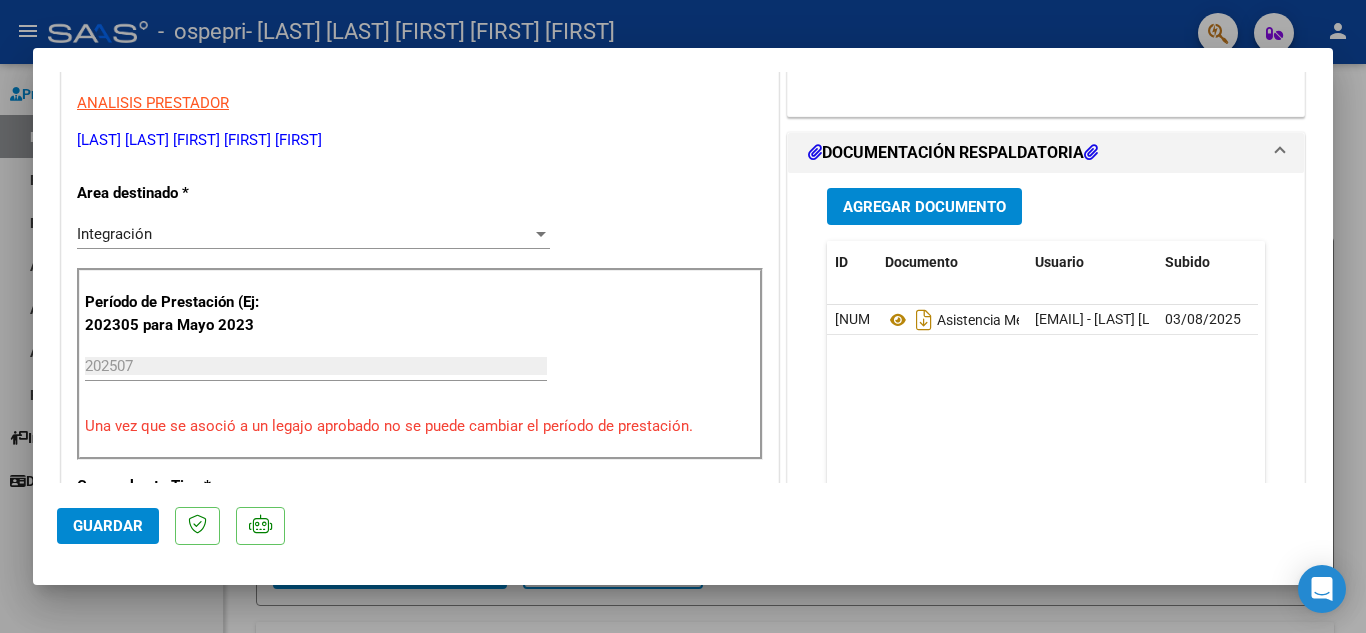 scroll, scrollTop: 401, scrollLeft: 0, axis: vertical 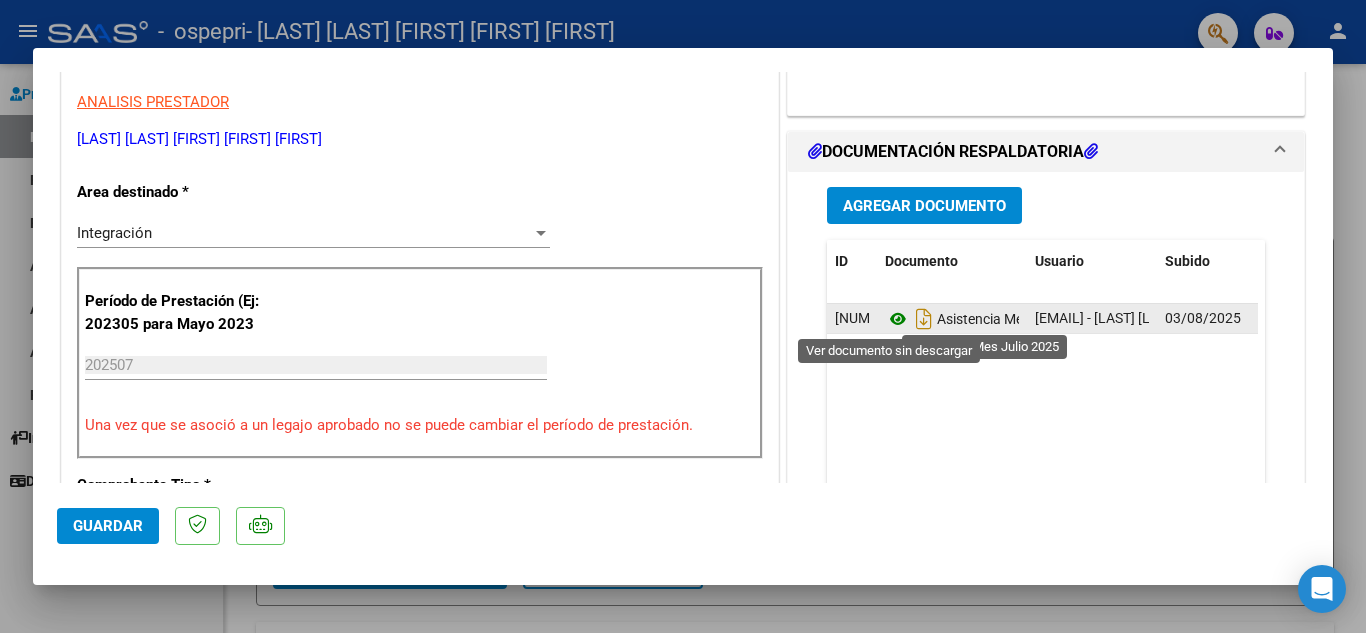 click 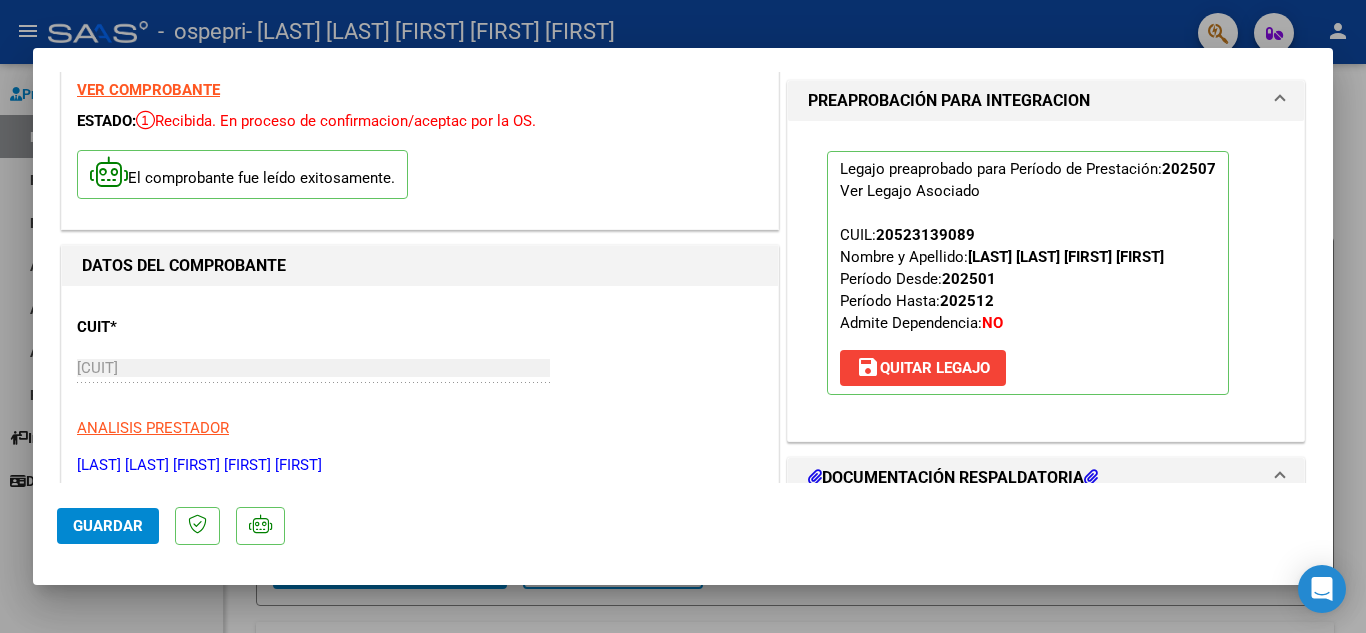 scroll, scrollTop: 74, scrollLeft: 0, axis: vertical 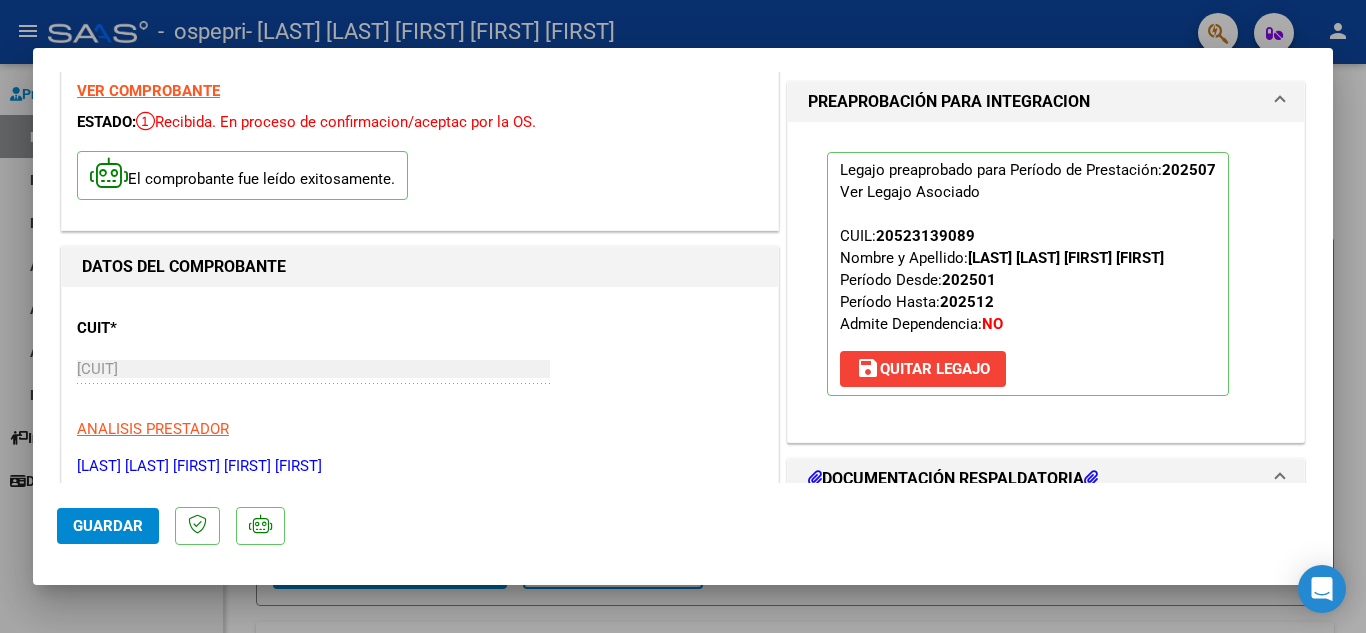 click on "Guardar" 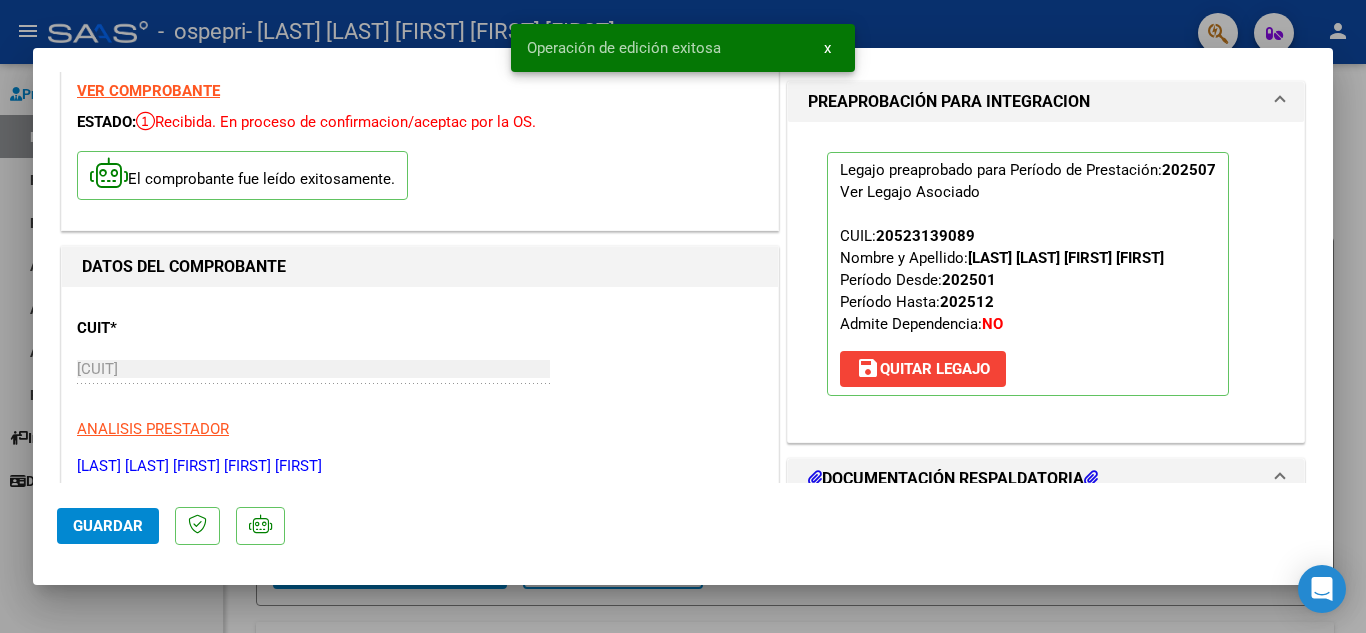 click at bounding box center (683, 316) 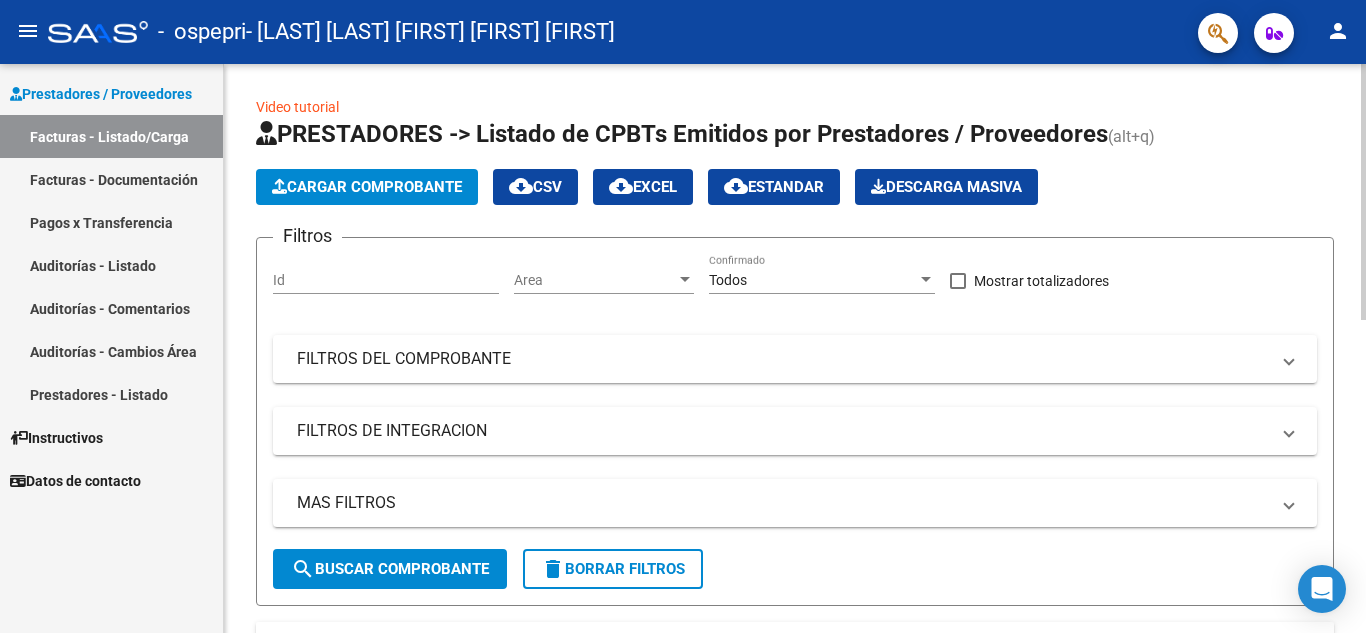 click on "Cargar Comprobante" 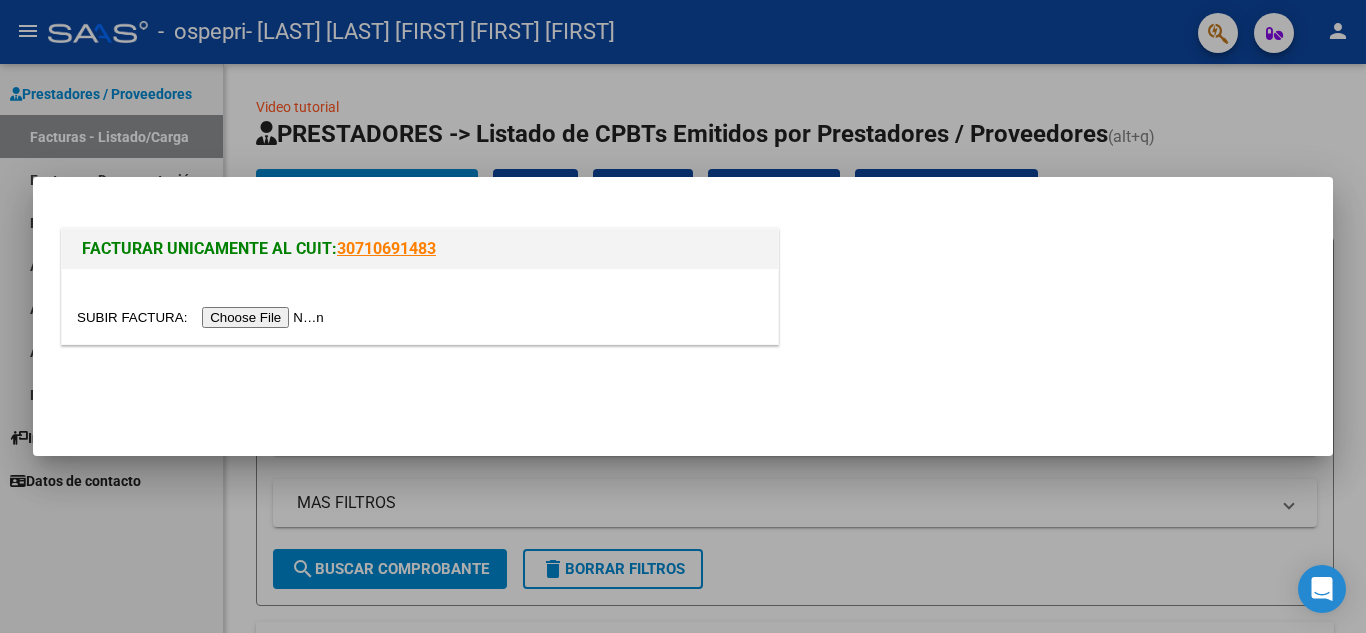 click at bounding box center [203, 317] 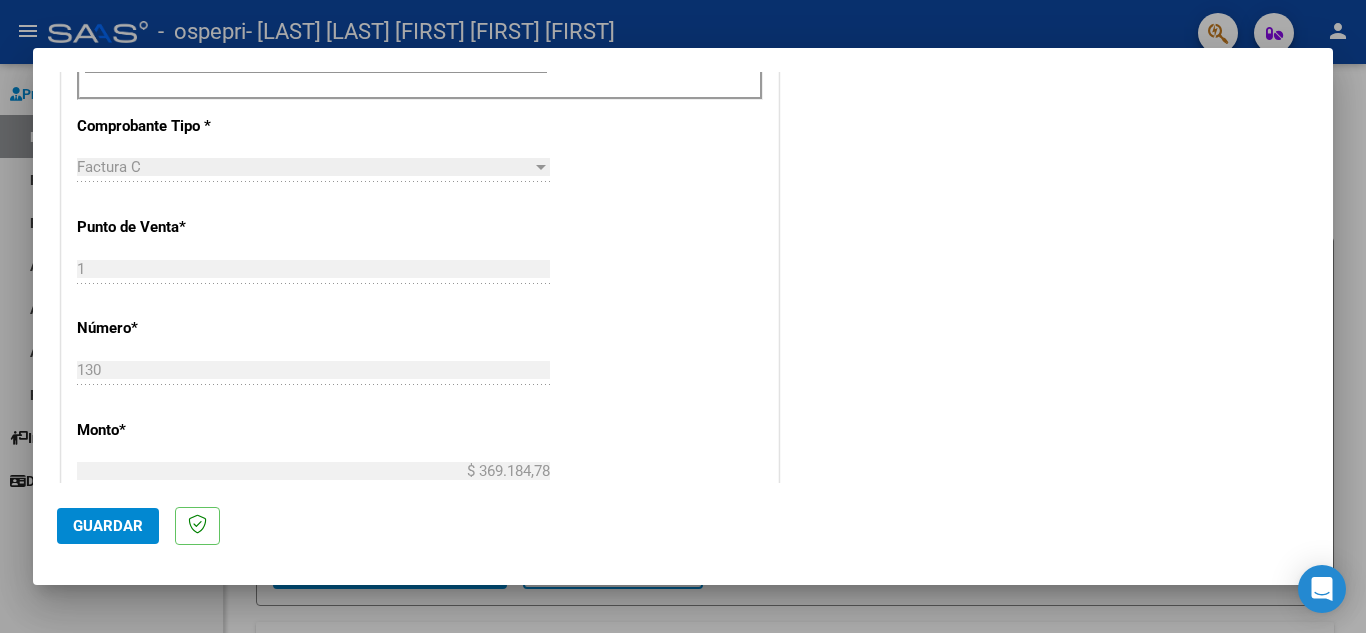 scroll, scrollTop: 497, scrollLeft: 0, axis: vertical 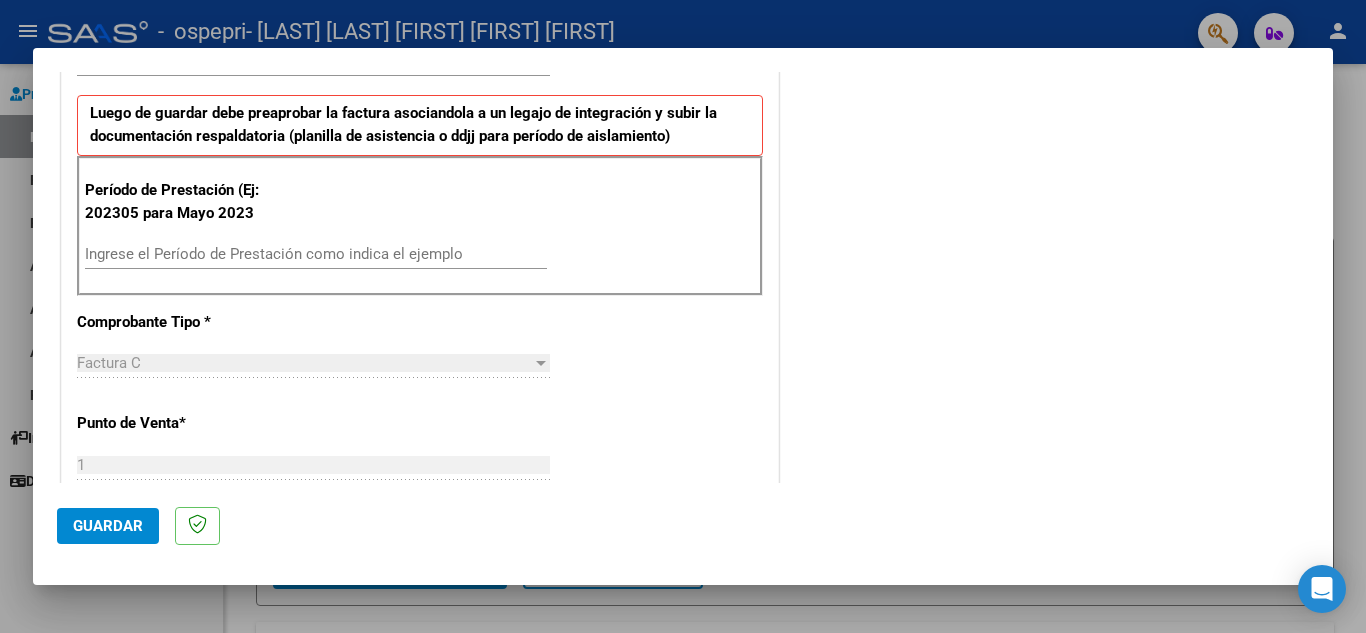 click on "Ingrese el Período de Prestación como indica el ejemplo" at bounding box center [316, 254] 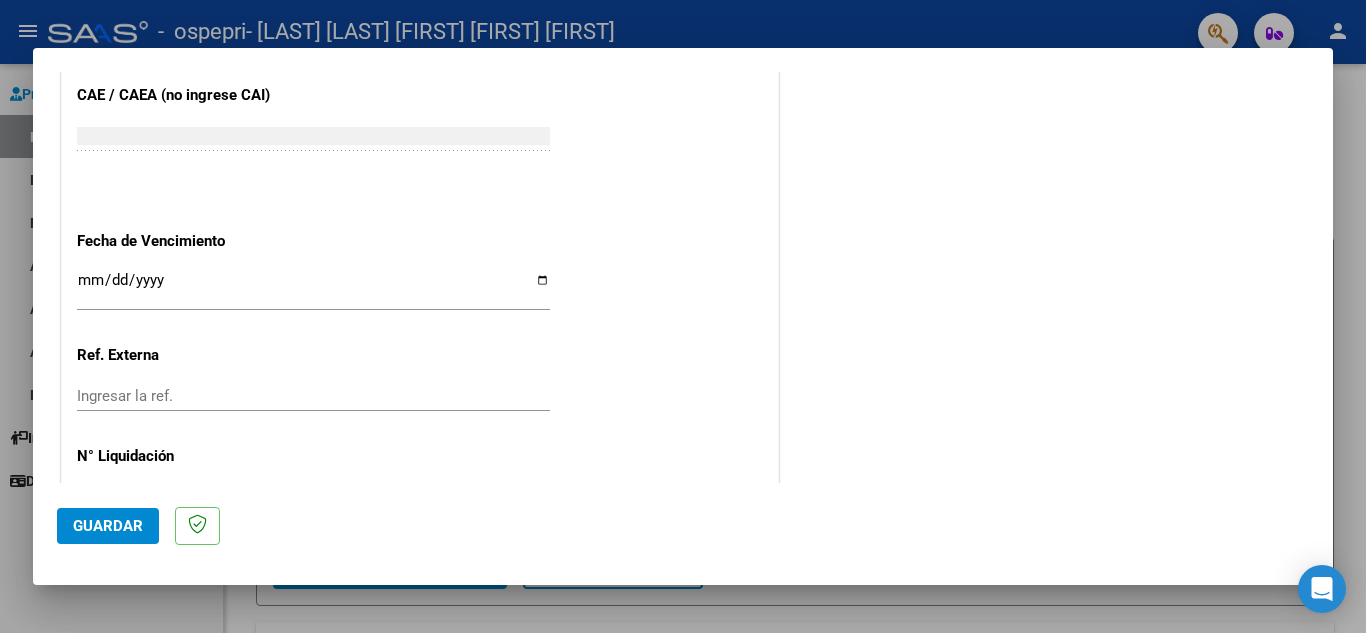 scroll, scrollTop: 1311, scrollLeft: 0, axis: vertical 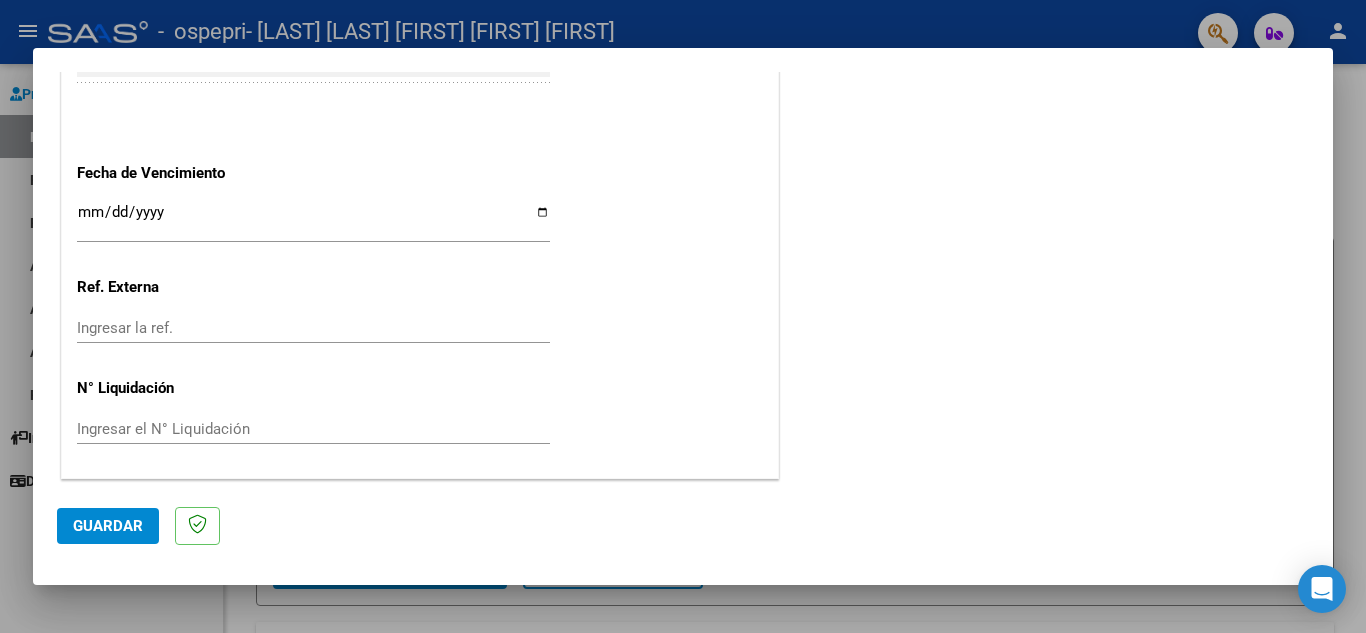 type on "202507" 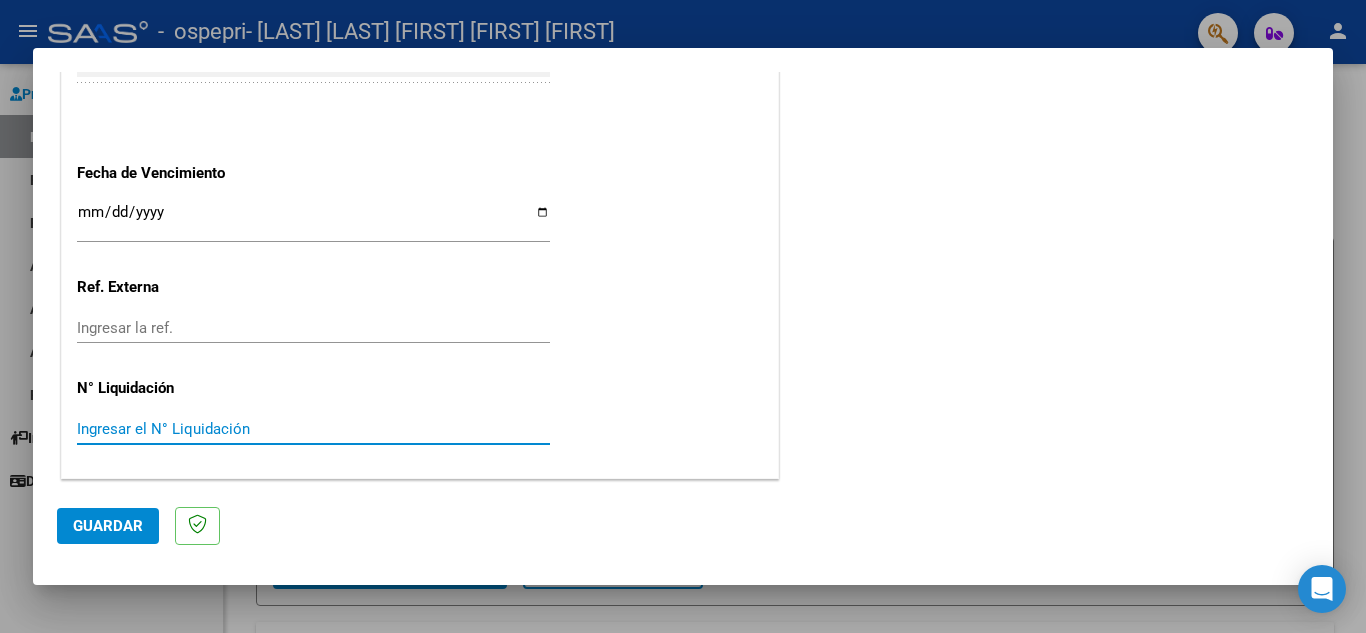 paste on "[NUMBER]" 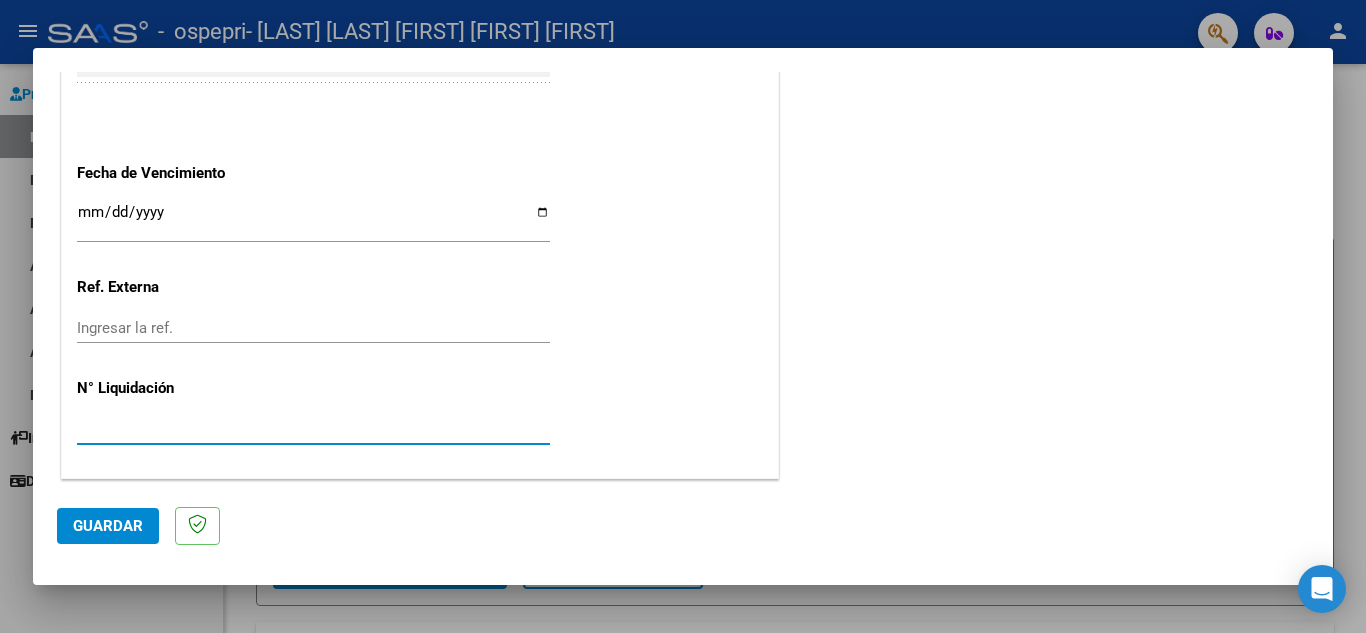 type on "[NUMBER]" 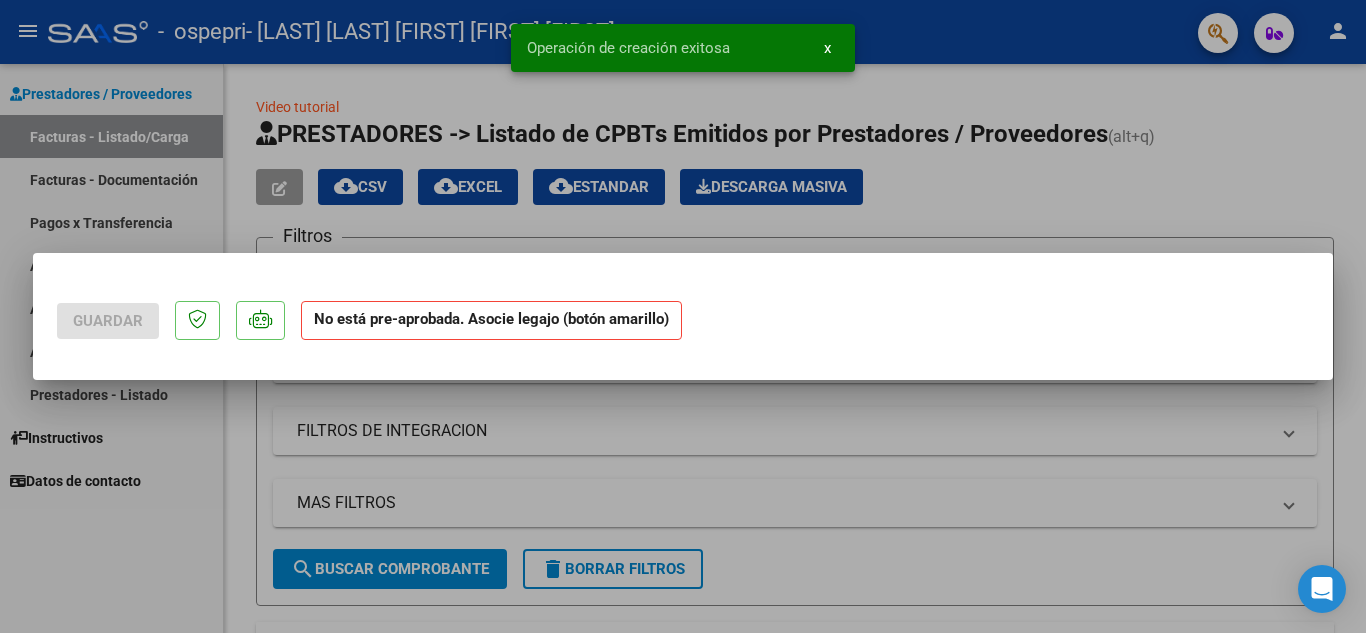 scroll, scrollTop: 0, scrollLeft: 0, axis: both 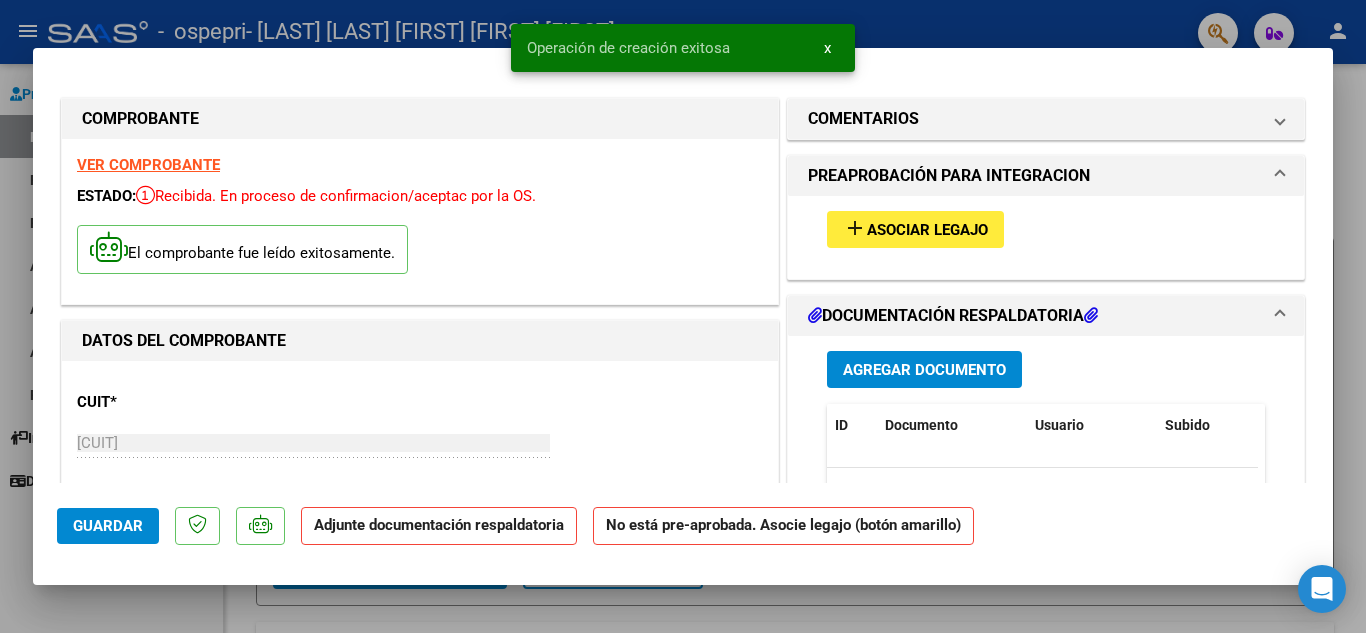 click on "add Asociar Legajo" at bounding box center [915, 229] 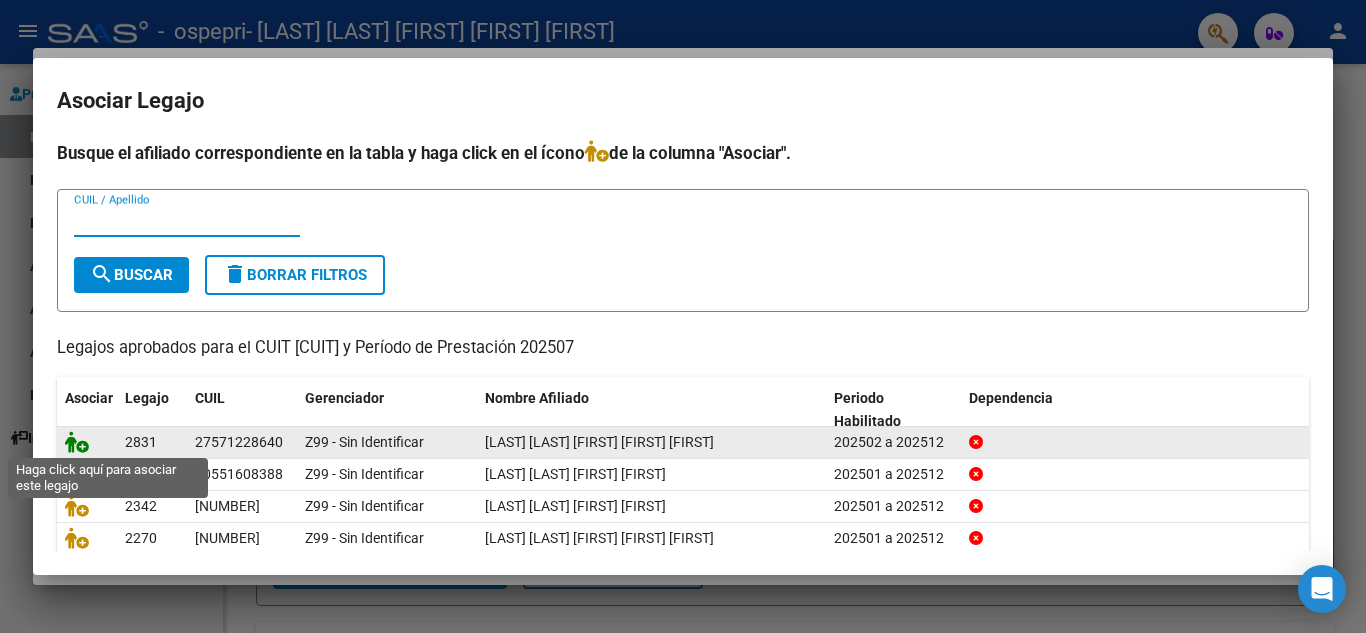 click 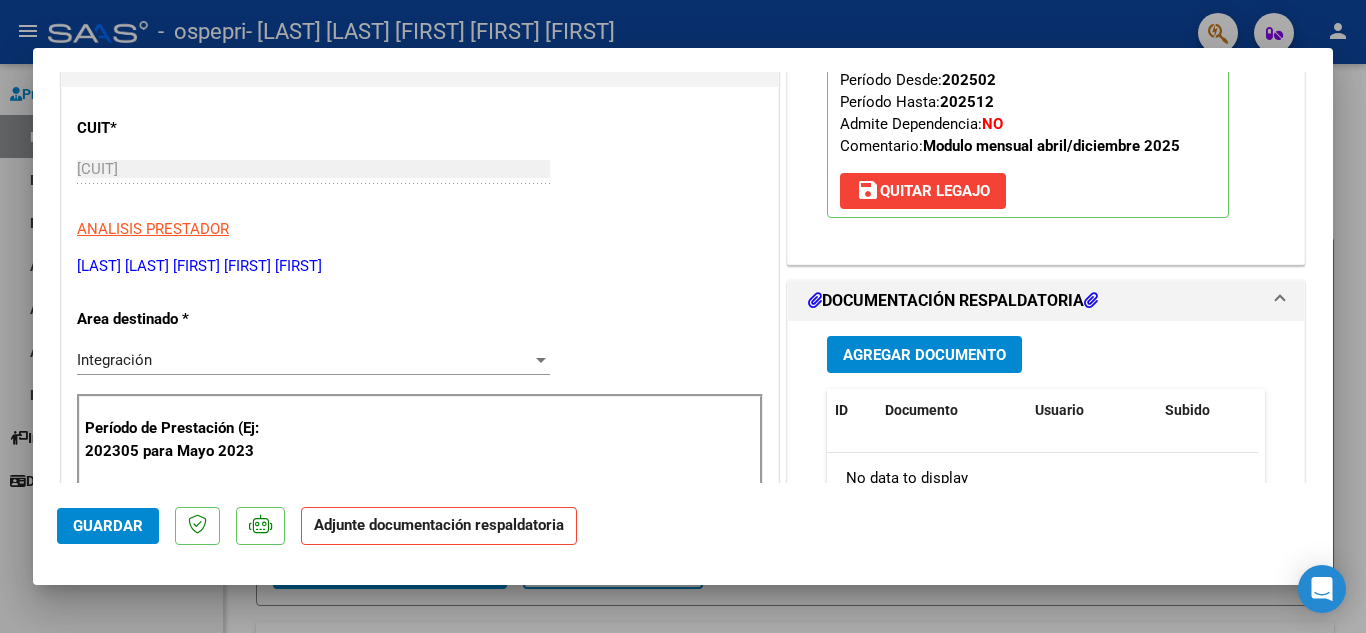 scroll, scrollTop: 420, scrollLeft: 0, axis: vertical 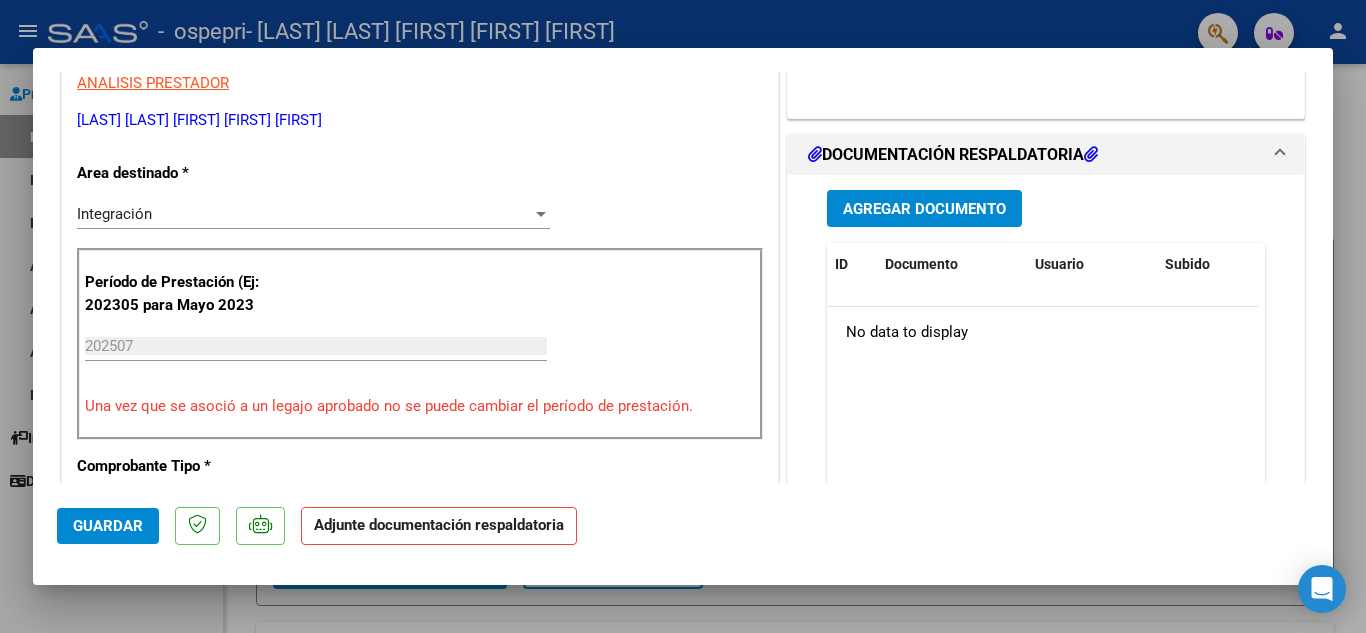 click on "Agregar Documento" at bounding box center [924, 209] 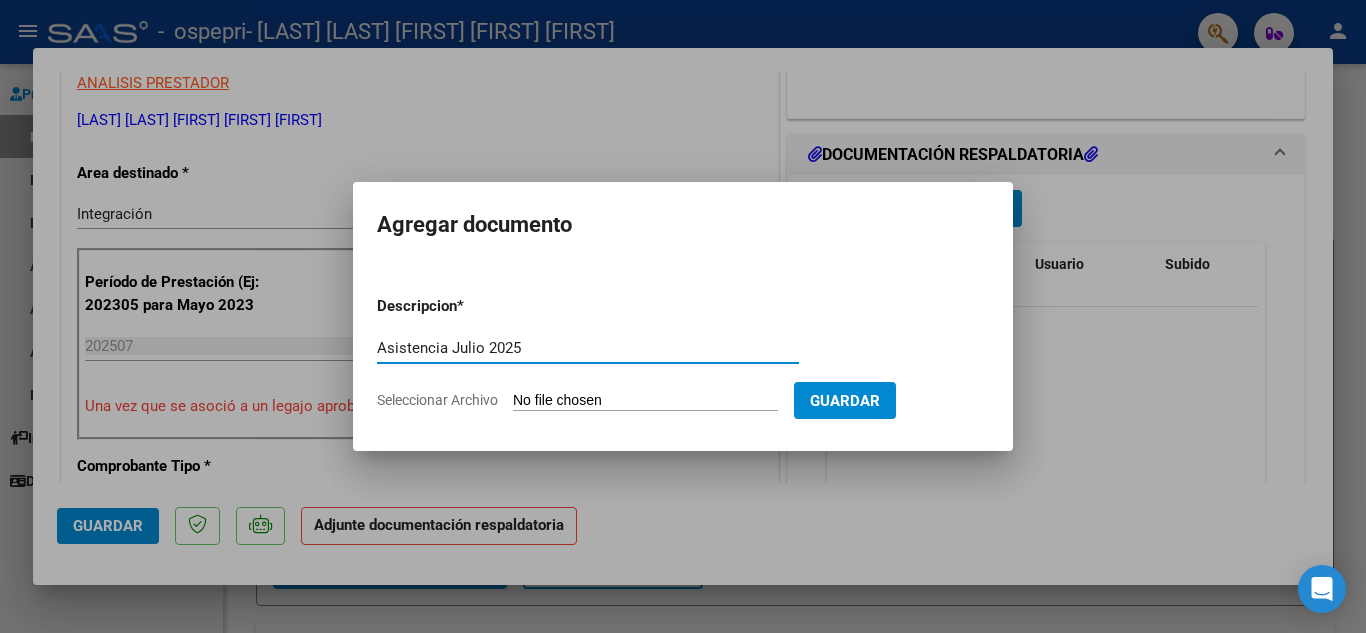 type on "Asistencia Julio 2025" 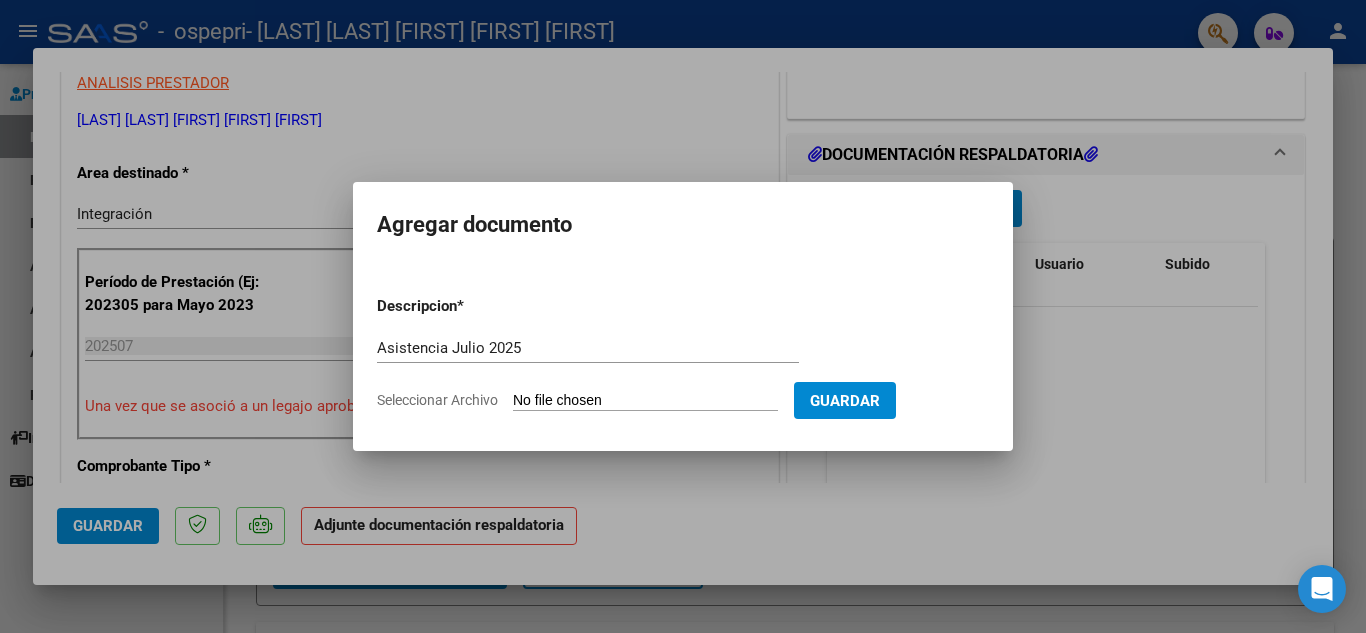 type on "C:\fakepath\Asistencia.DelaFuenteBenicio.Julio25.pdf" 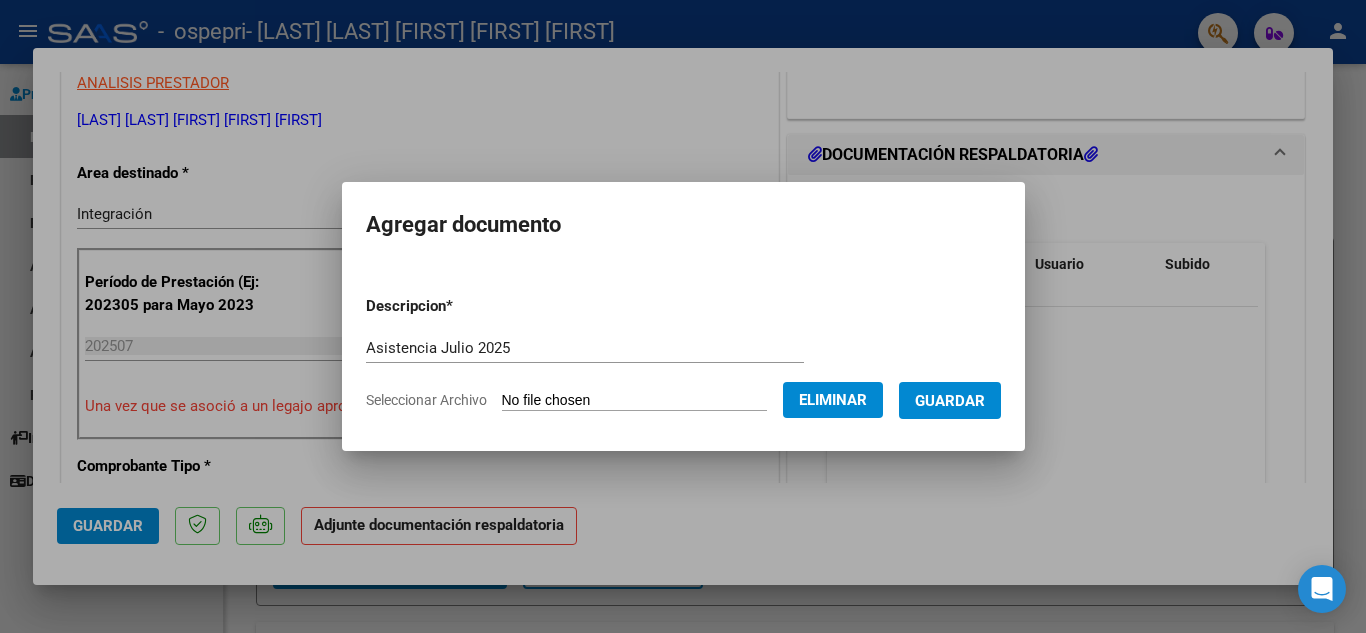 click on "Guardar" at bounding box center (950, 400) 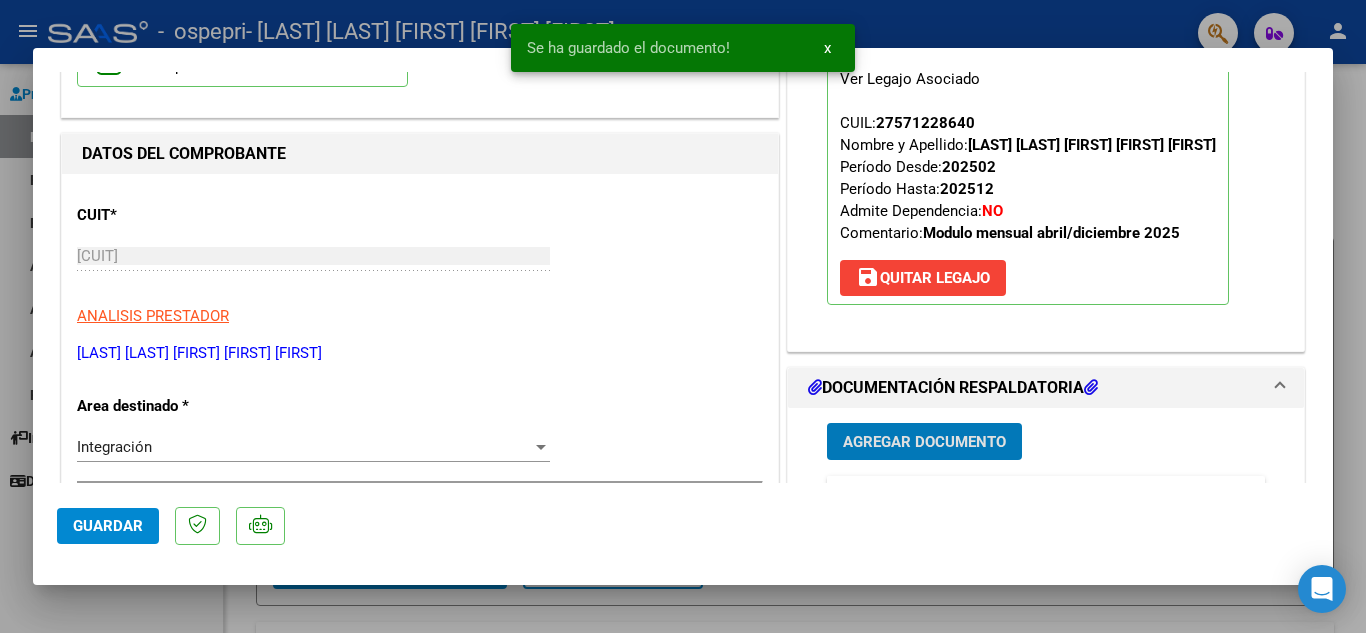 scroll, scrollTop: 362, scrollLeft: 0, axis: vertical 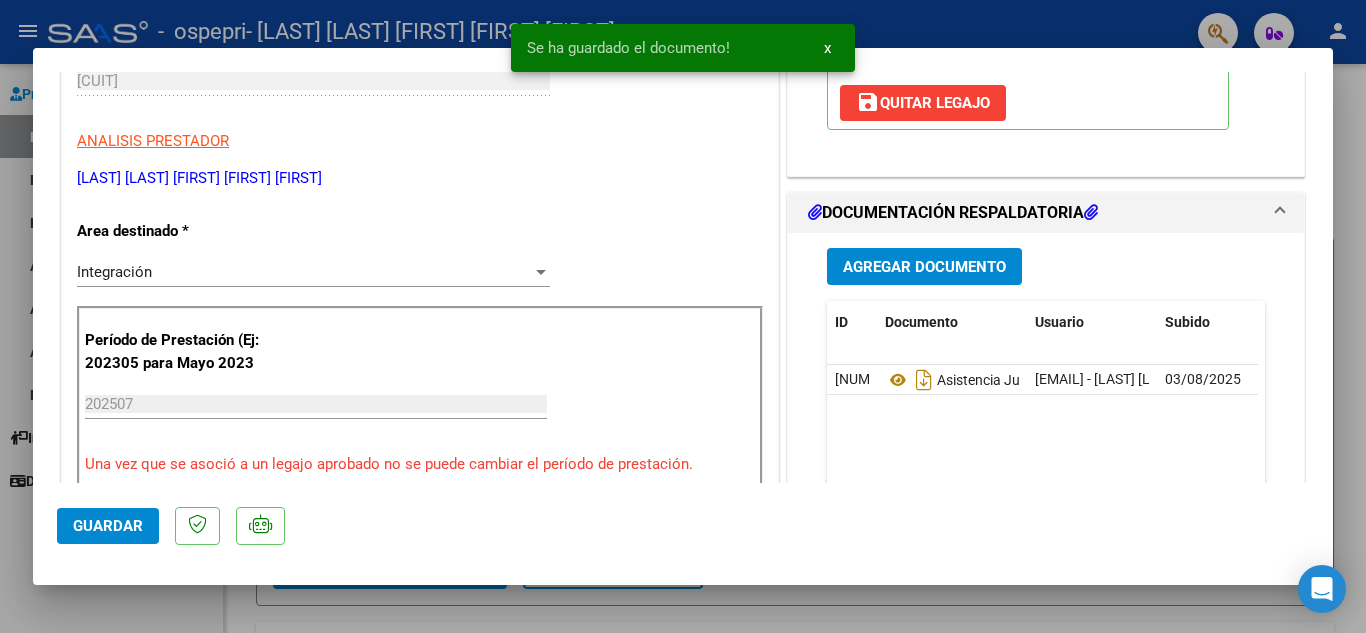 click on "Una vez que se asoció a un legajo aprobado no se puede cambiar el período de prestación." at bounding box center (420, 464) 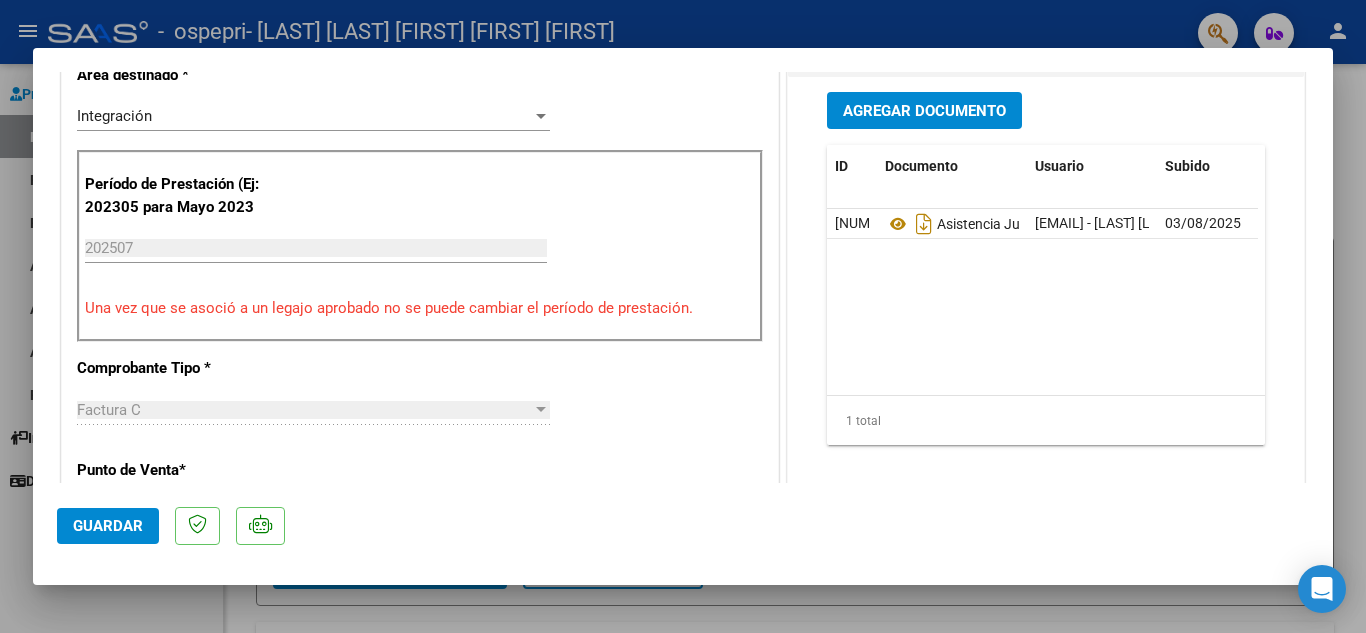 click on "Guardar" 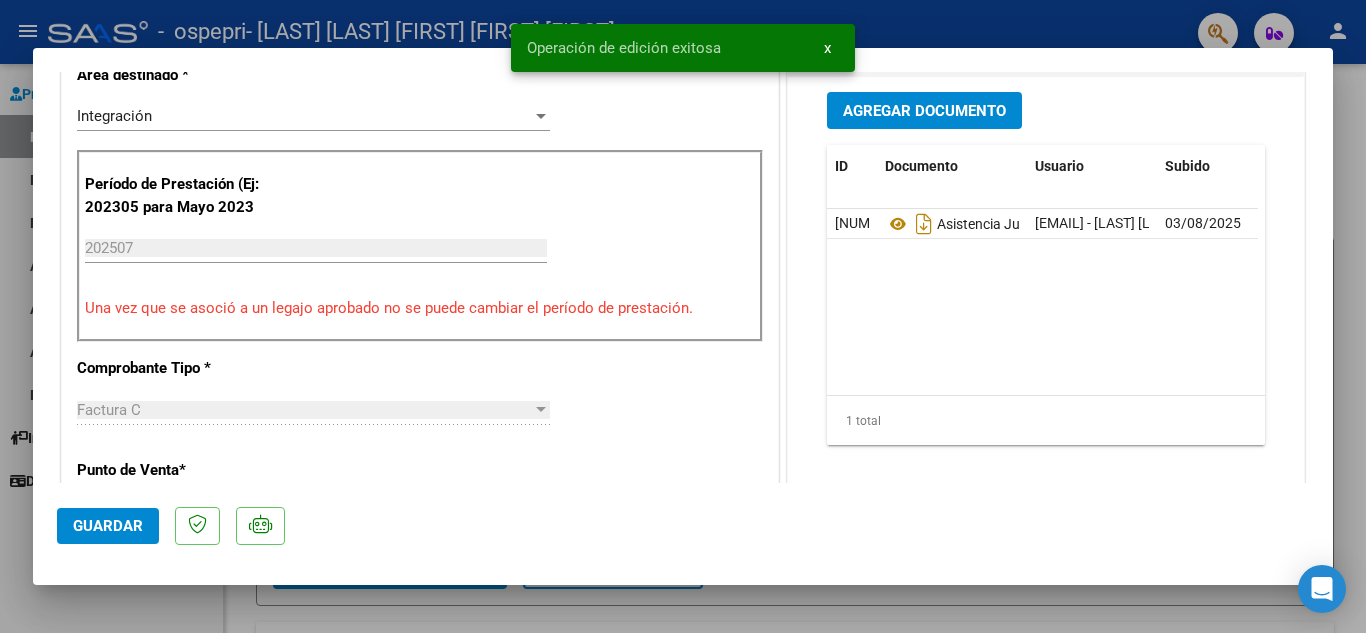 click at bounding box center (683, 316) 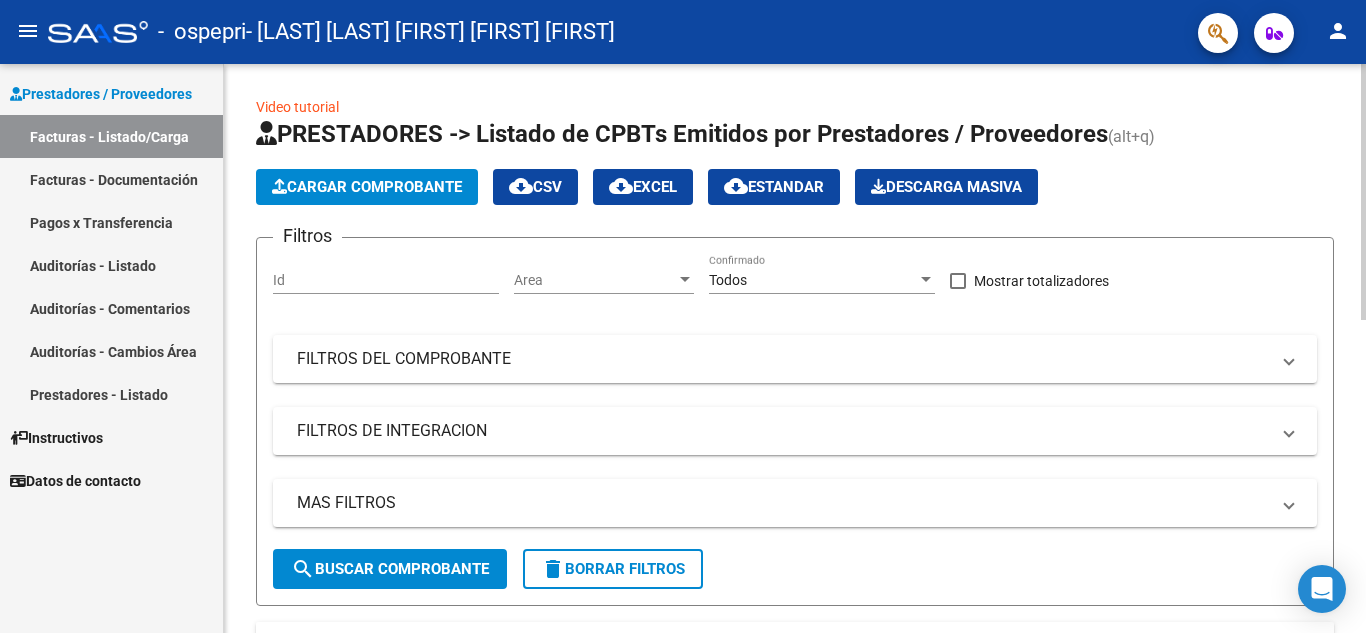 click on "Cargar Comprobante" 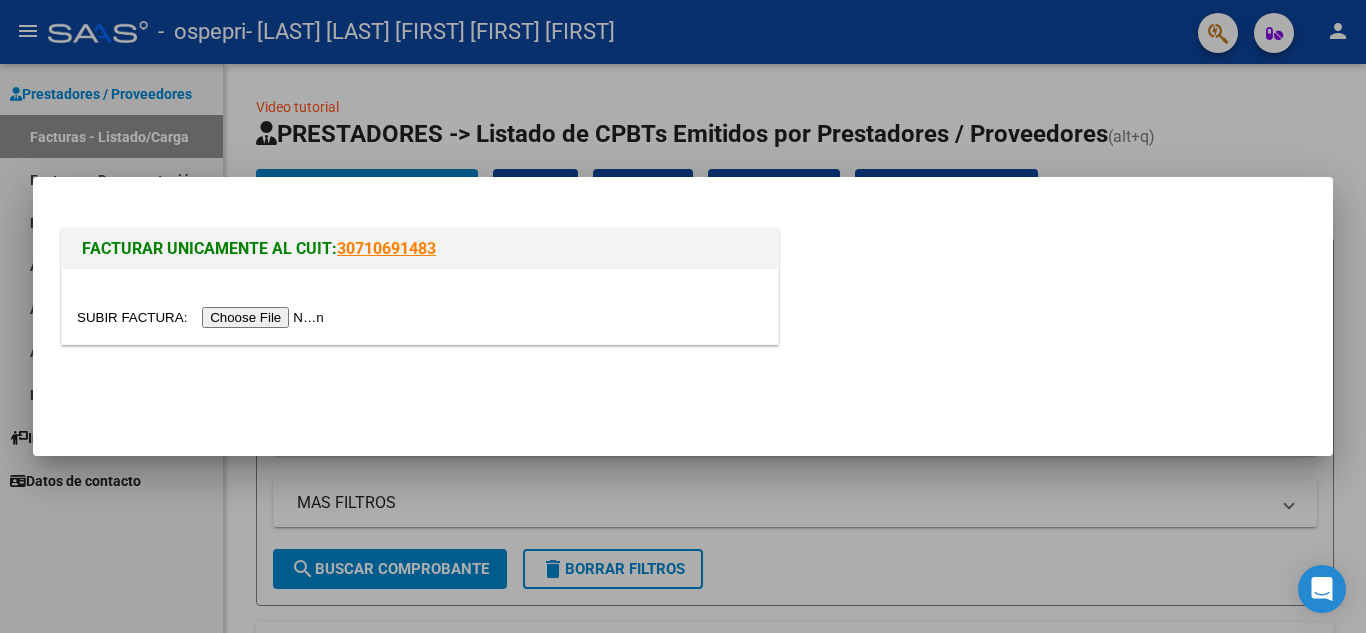 click at bounding box center [203, 317] 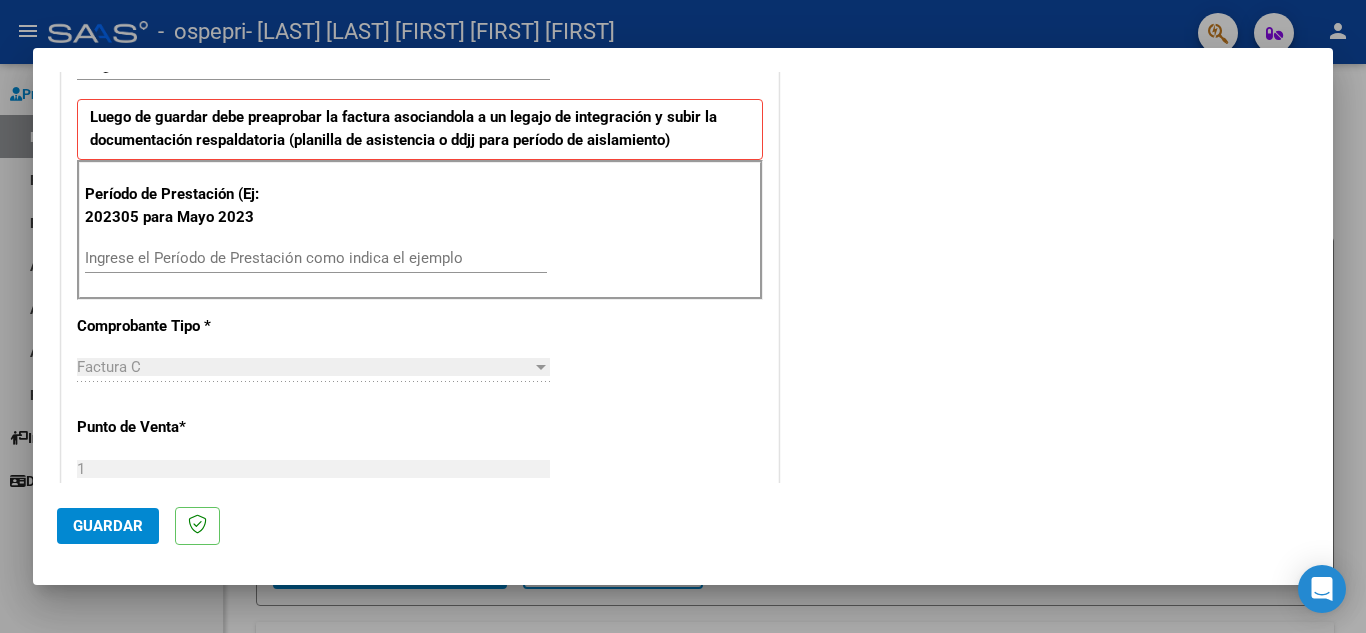 scroll, scrollTop: 507, scrollLeft: 0, axis: vertical 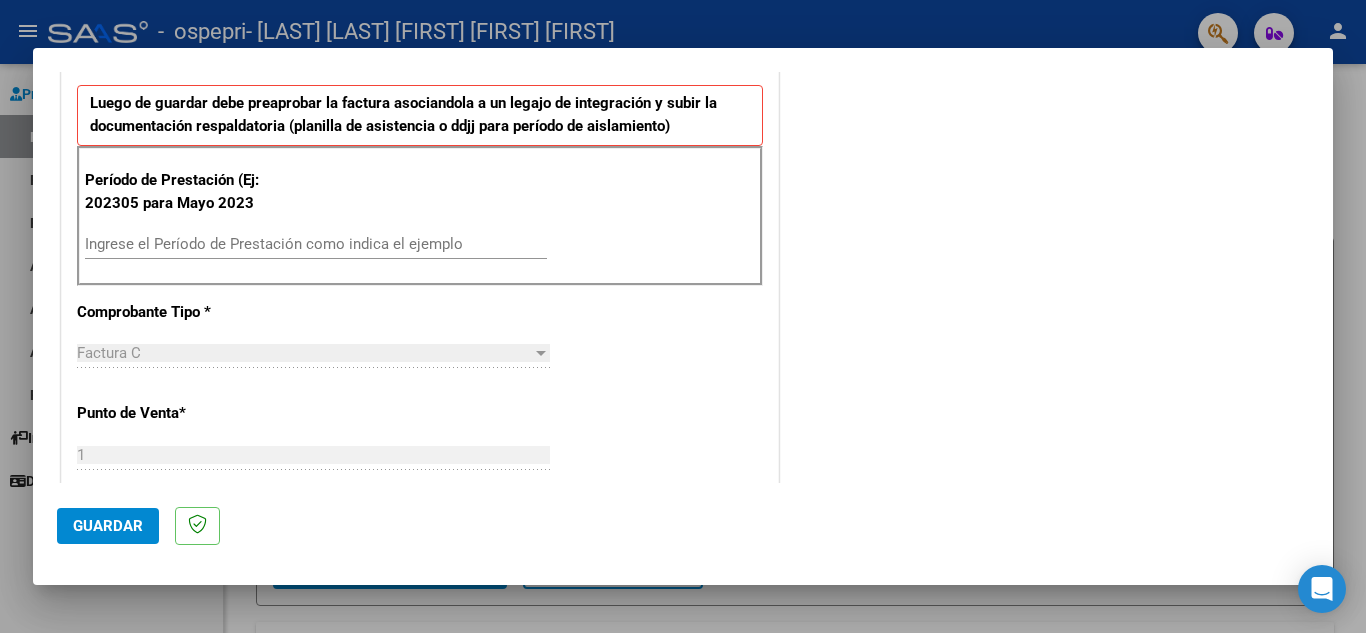click on "Ingrese el Período de Prestación como indica el ejemplo" at bounding box center (316, 244) 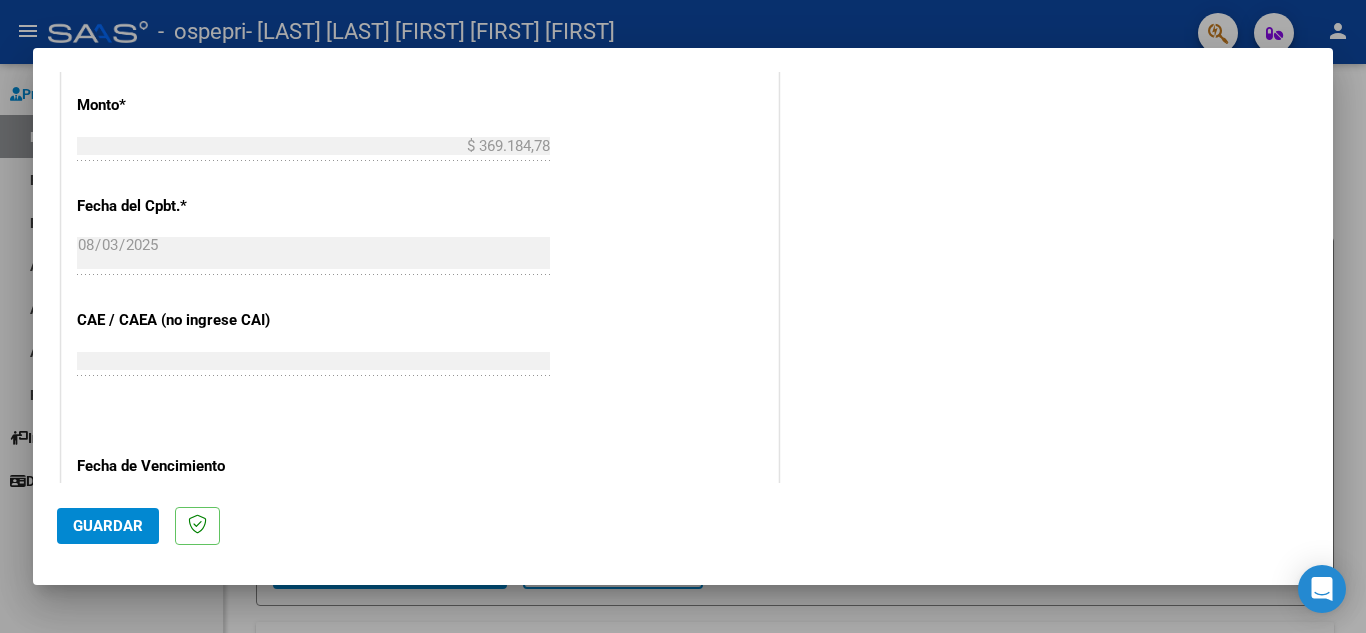 scroll, scrollTop: 1311, scrollLeft: 0, axis: vertical 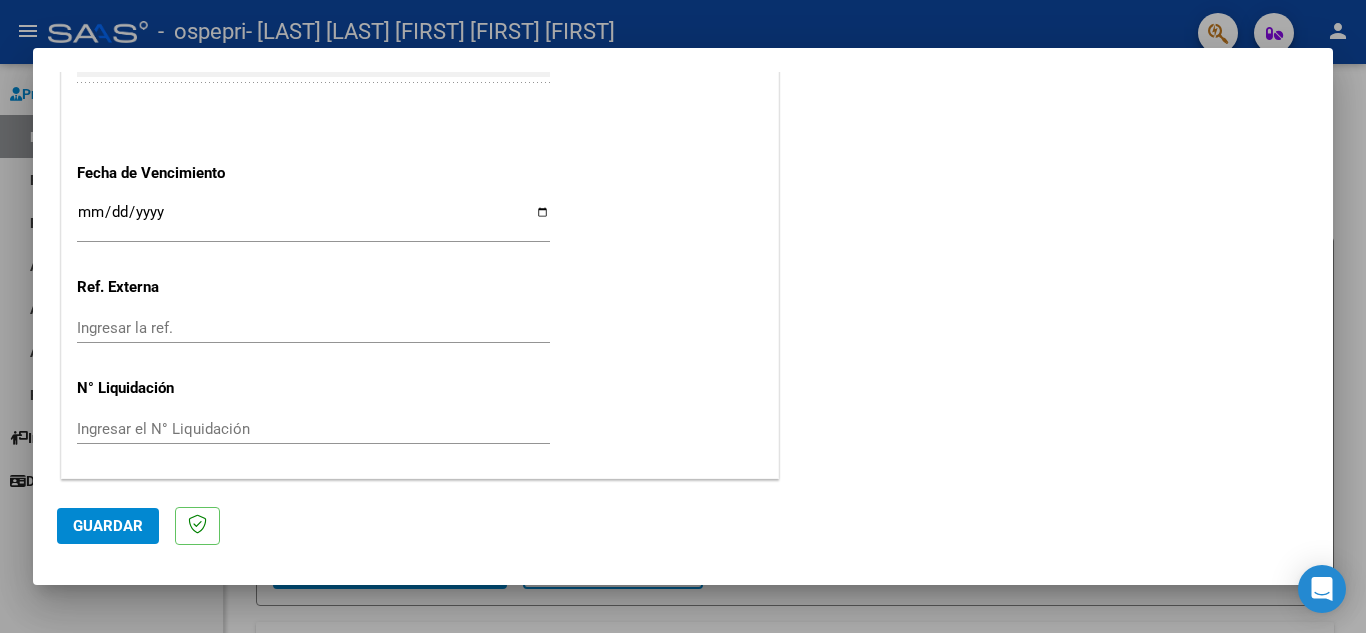 type on "202507" 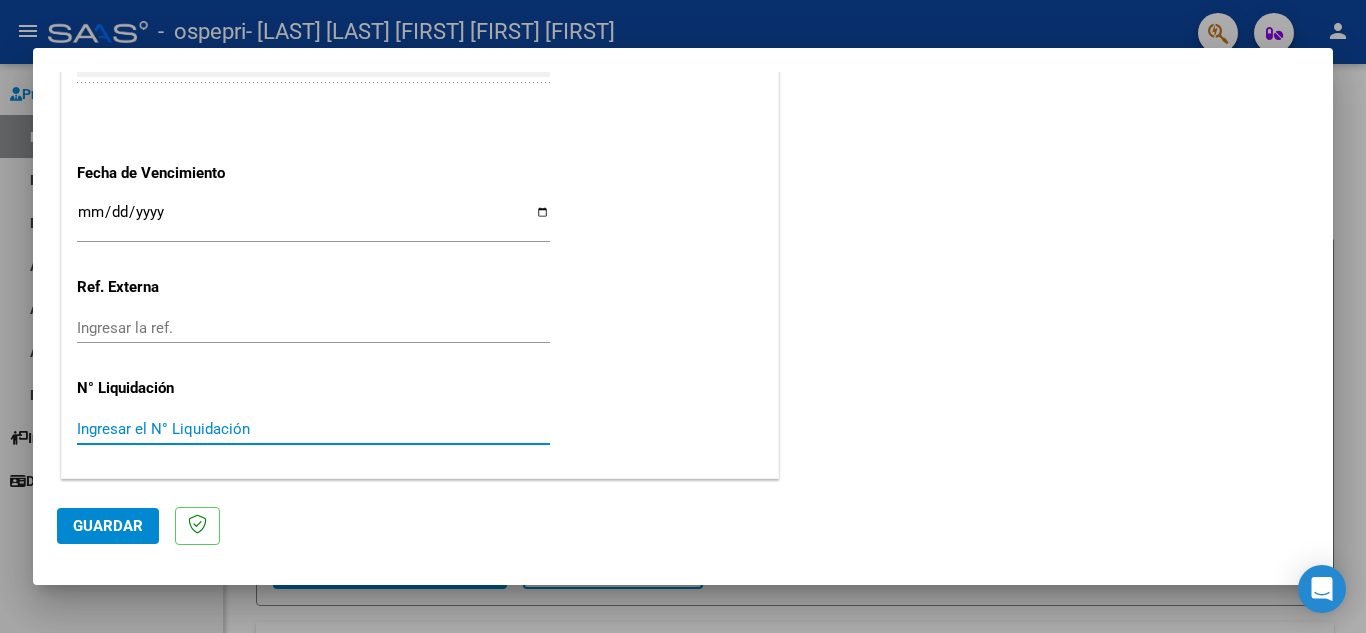 paste on "[NUMBER]" 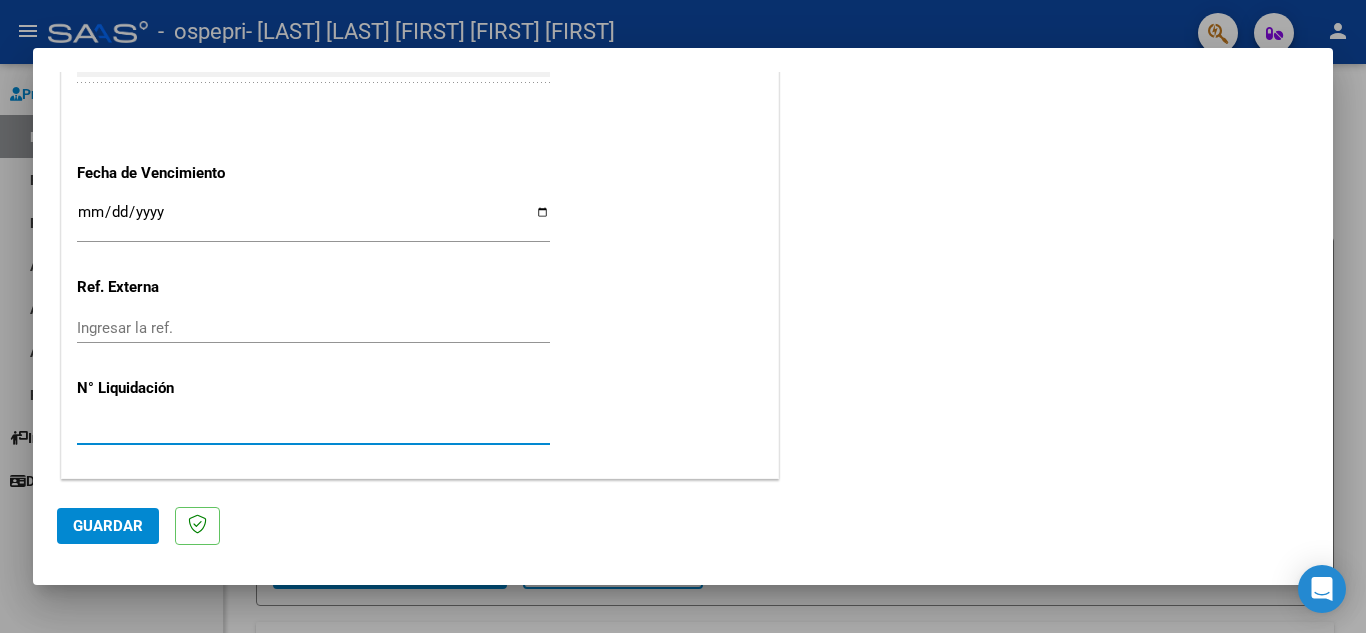 type on "[NUMBER]" 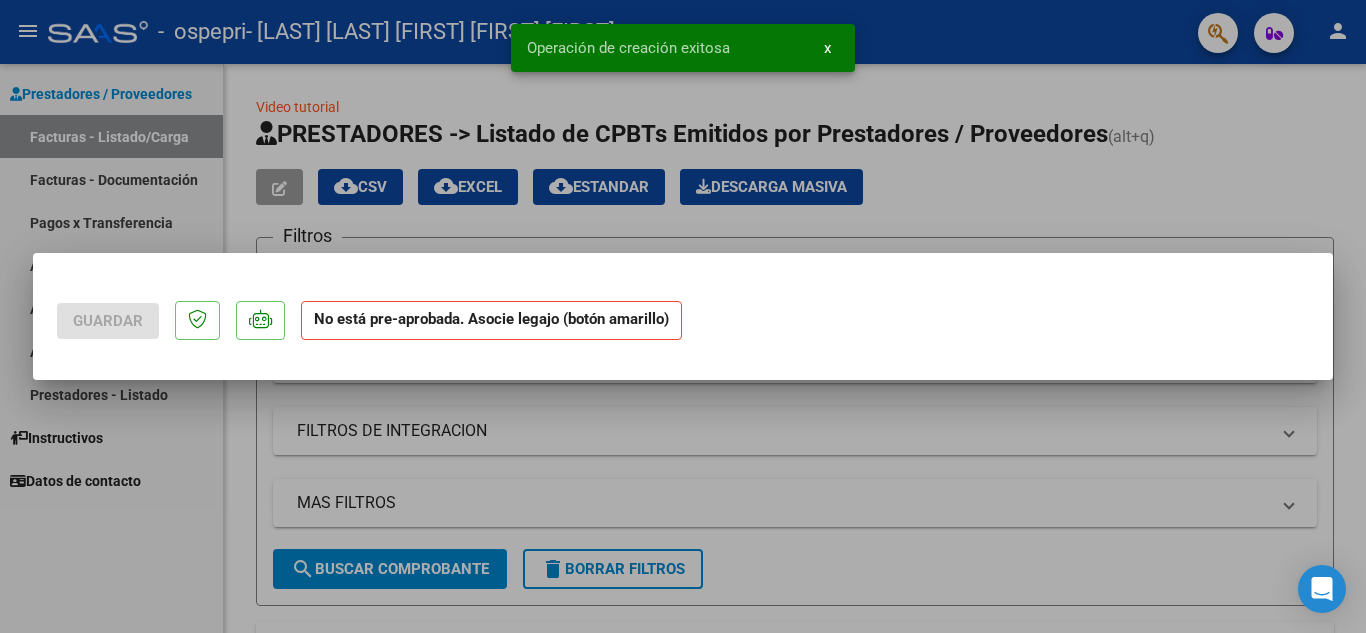 scroll, scrollTop: 0, scrollLeft: 0, axis: both 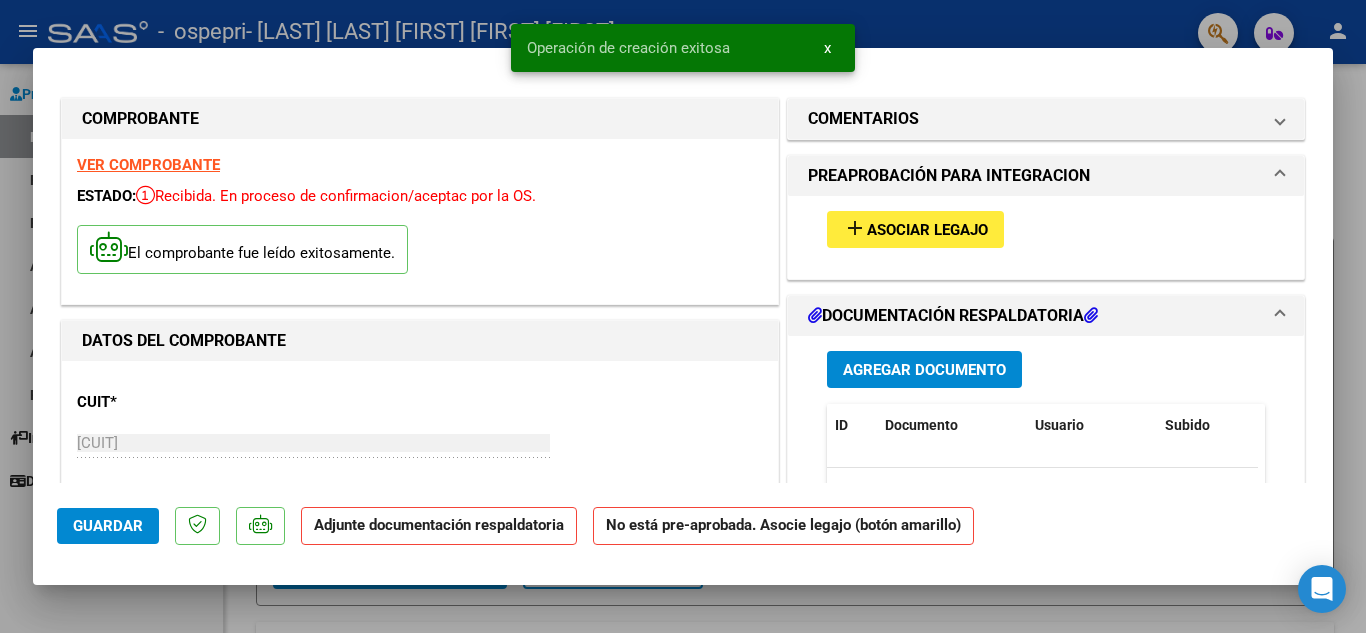 click on "Asociar Legajo" at bounding box center [927, 230] 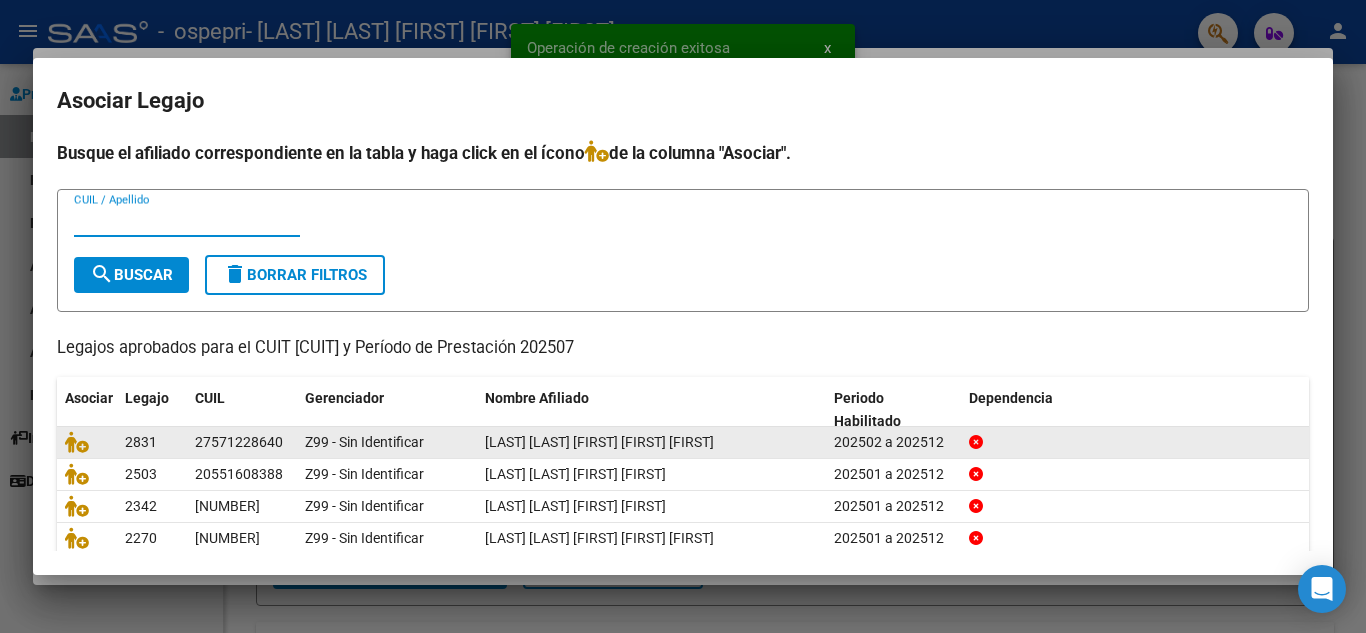 scroll, scrollTop: 88, scrollLeft: 0, axis: vertical 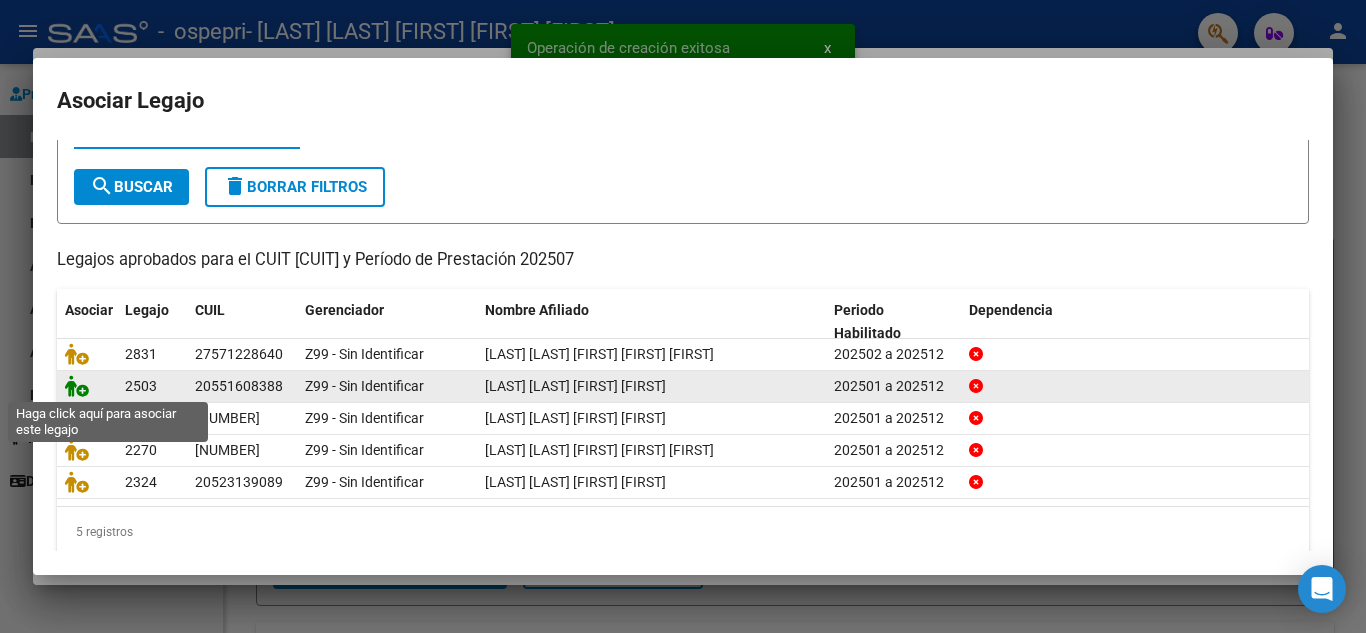 click 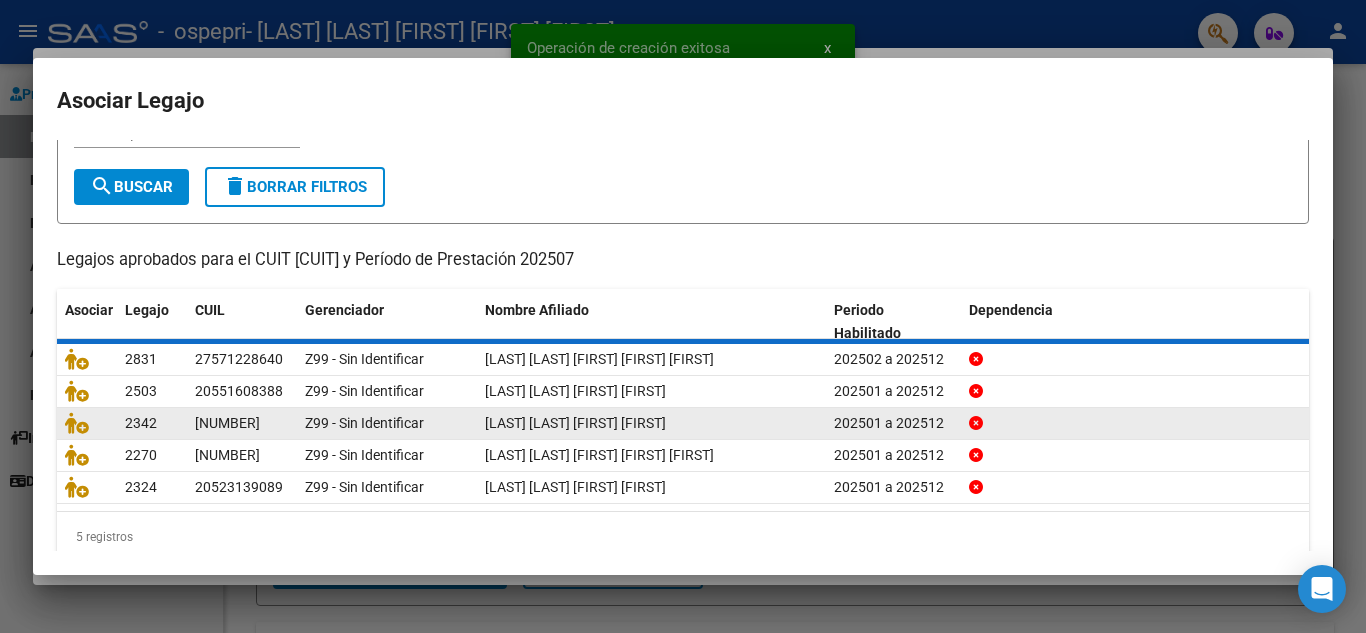 scroll, scrollTop: 101, scrollLeft: 0, axis: vertical 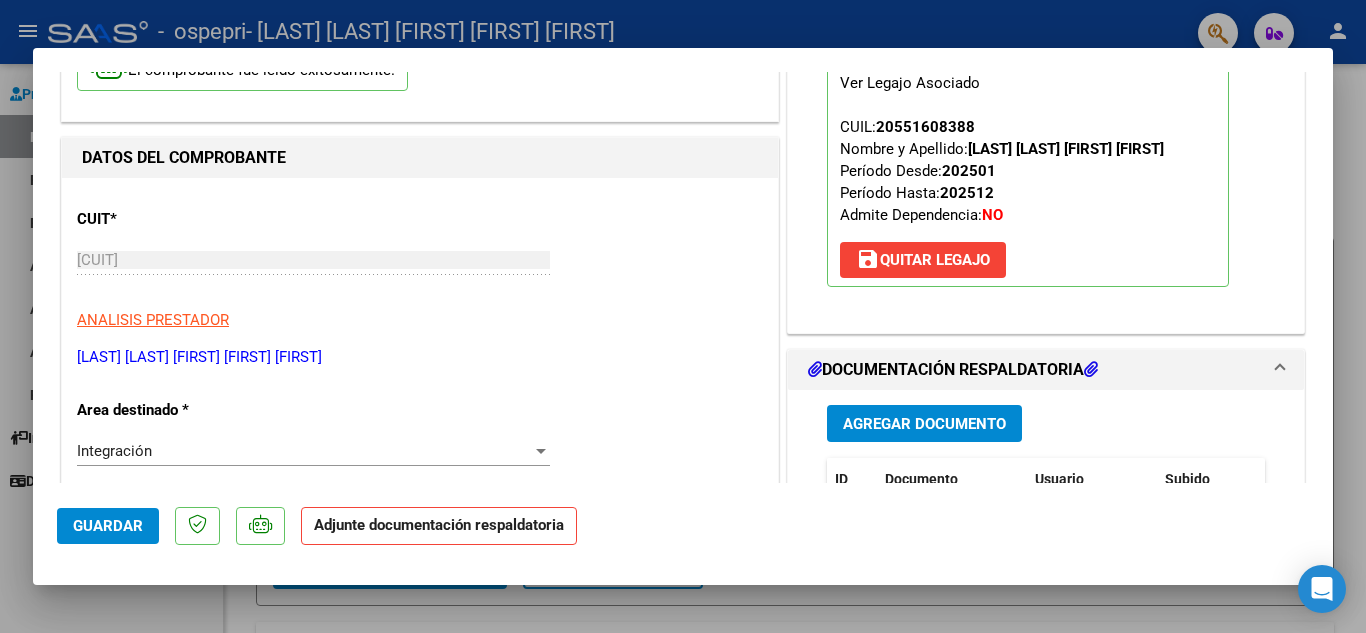 click on "Agregar Documento" at bounding box center [1046, 423] 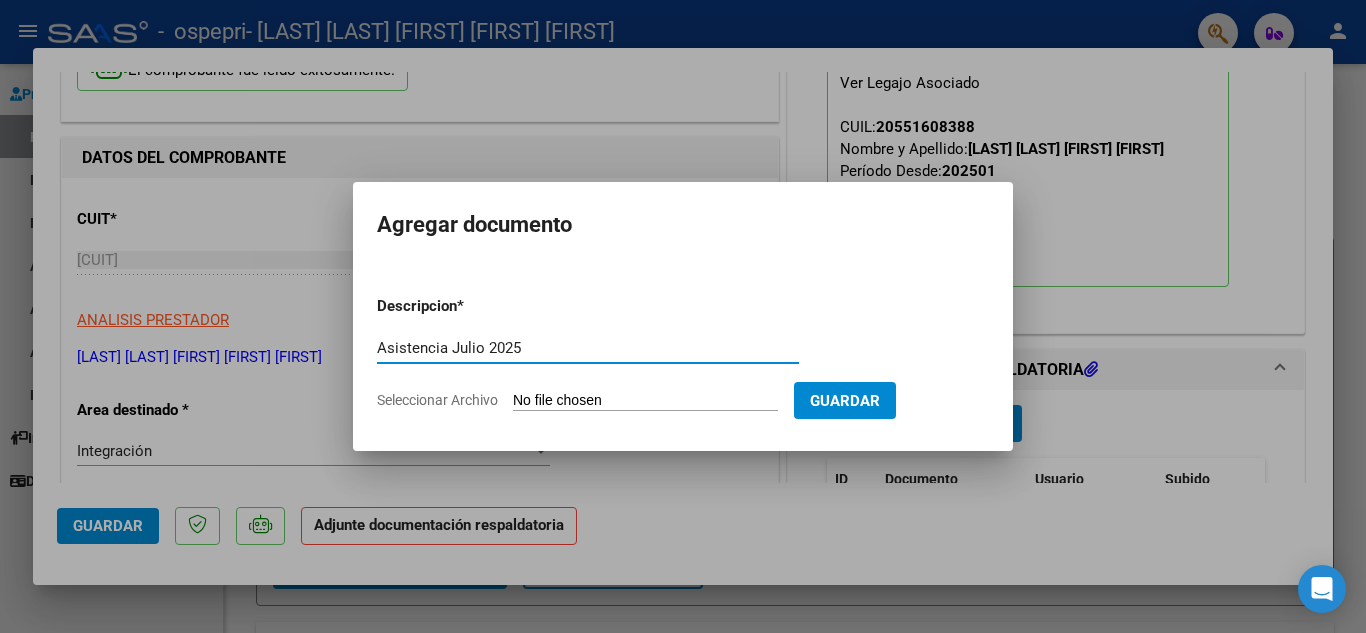 type on "Asistencia Julio 2025" 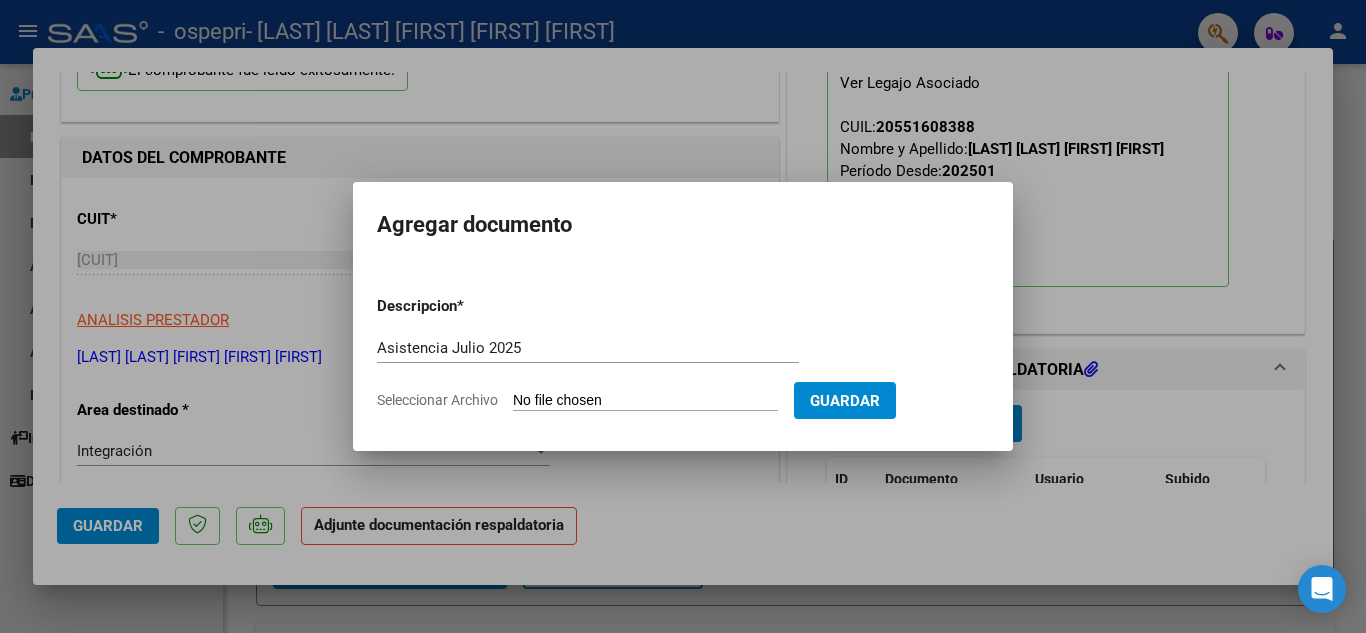 type on "C:\fakepath\Asistencia.ParraBenicio.Julio25.pdf" 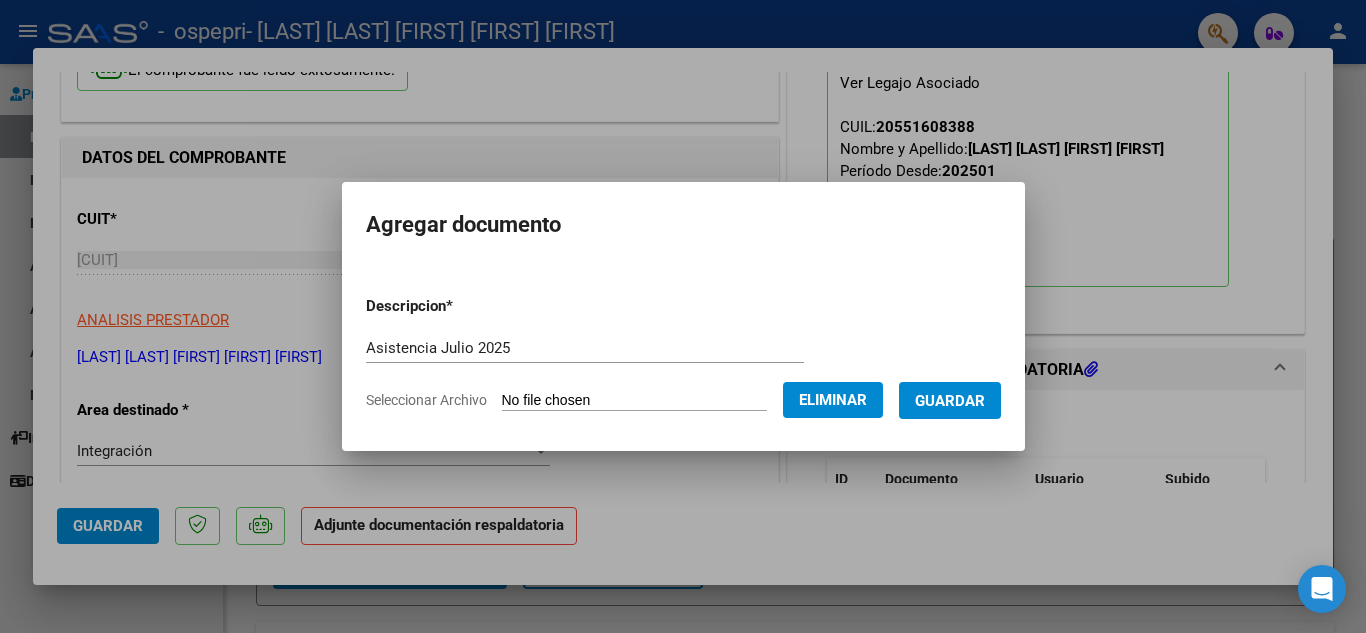 click on "Guardar" at bounding box center (950, 400) 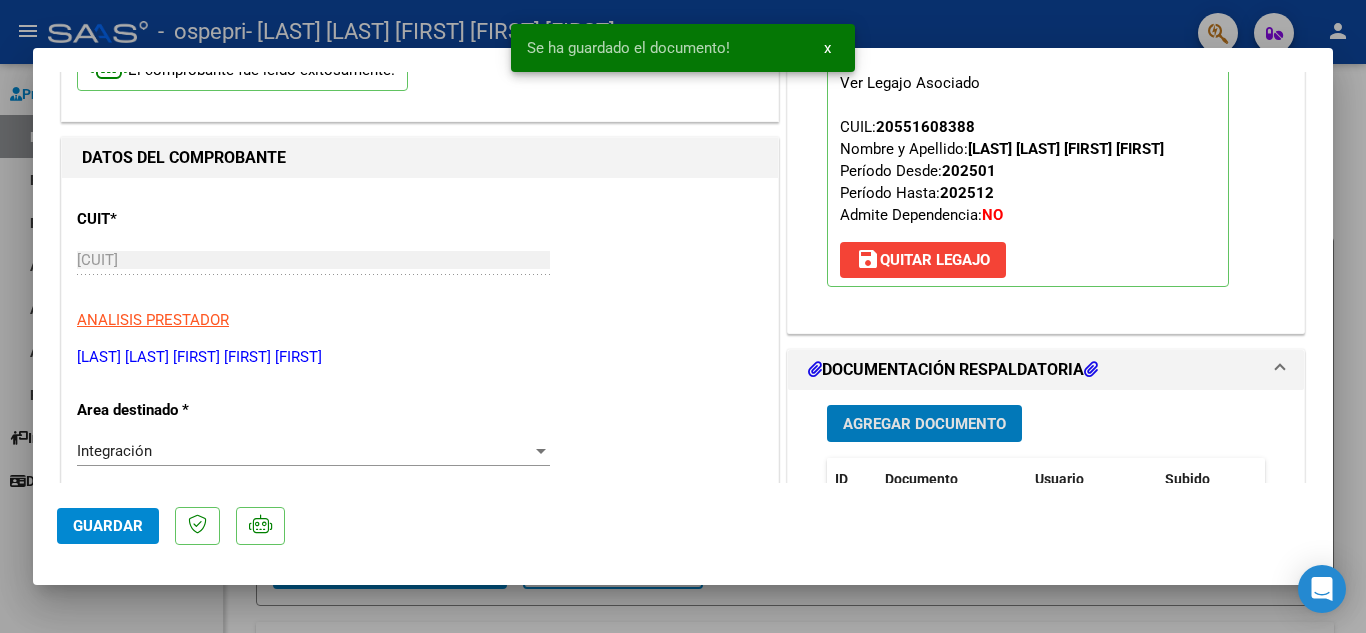 click on "Guardar" 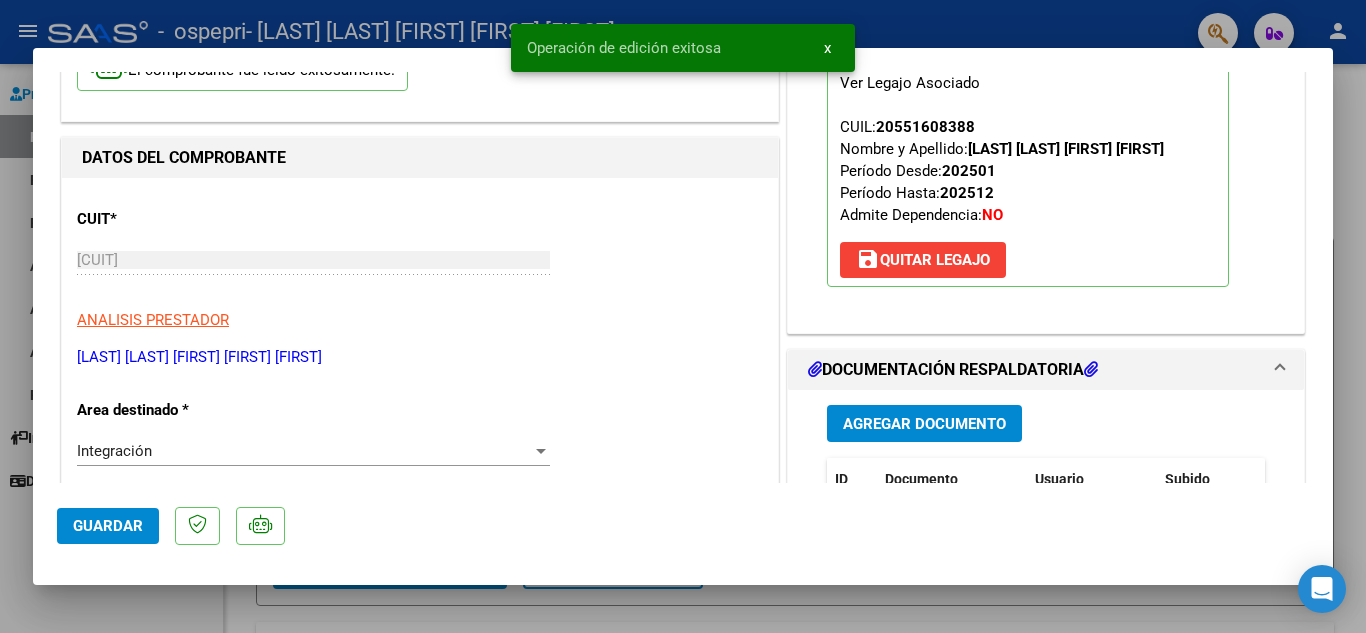 click at bounding box center (683, 316) 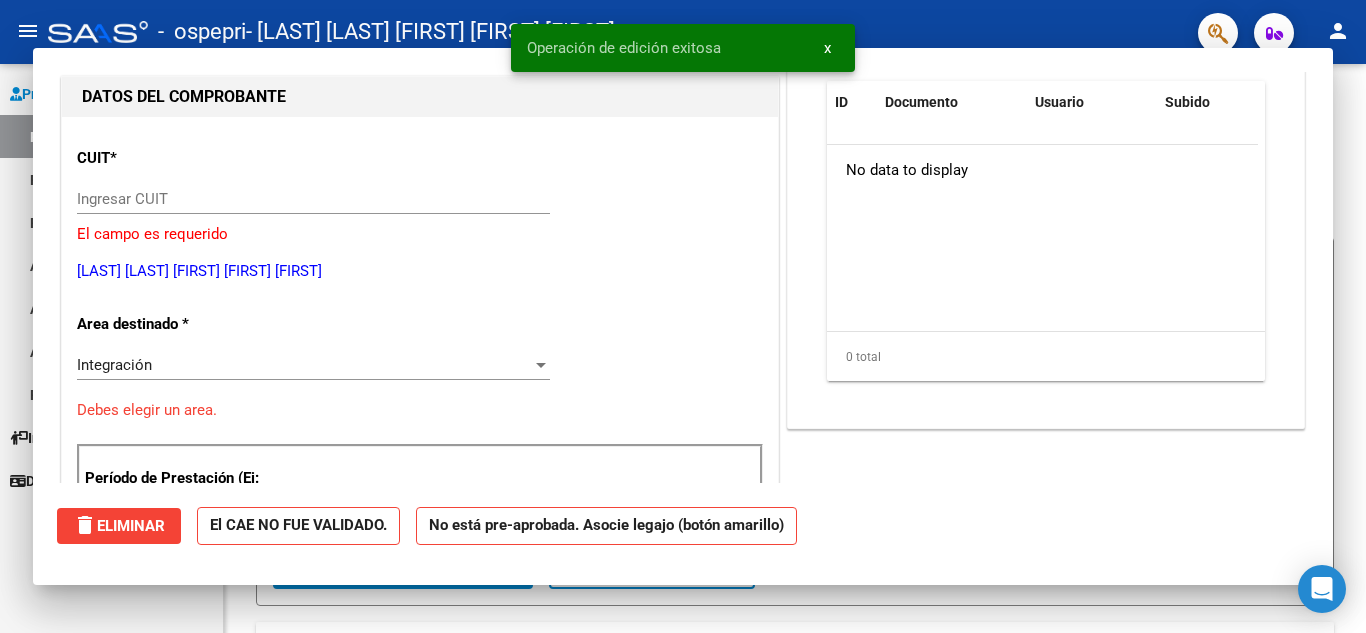 scroll, scrollTop: 0, scrollLeft: 0, axis: both 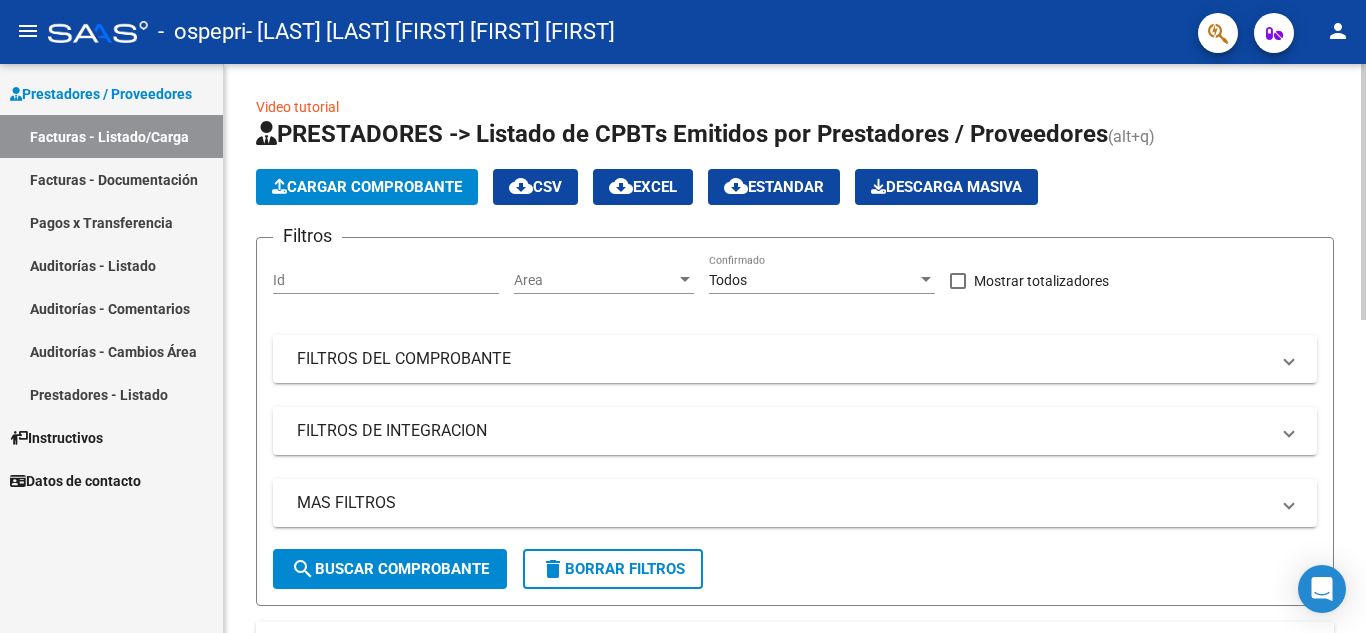 click on "Cargar Comprobante" 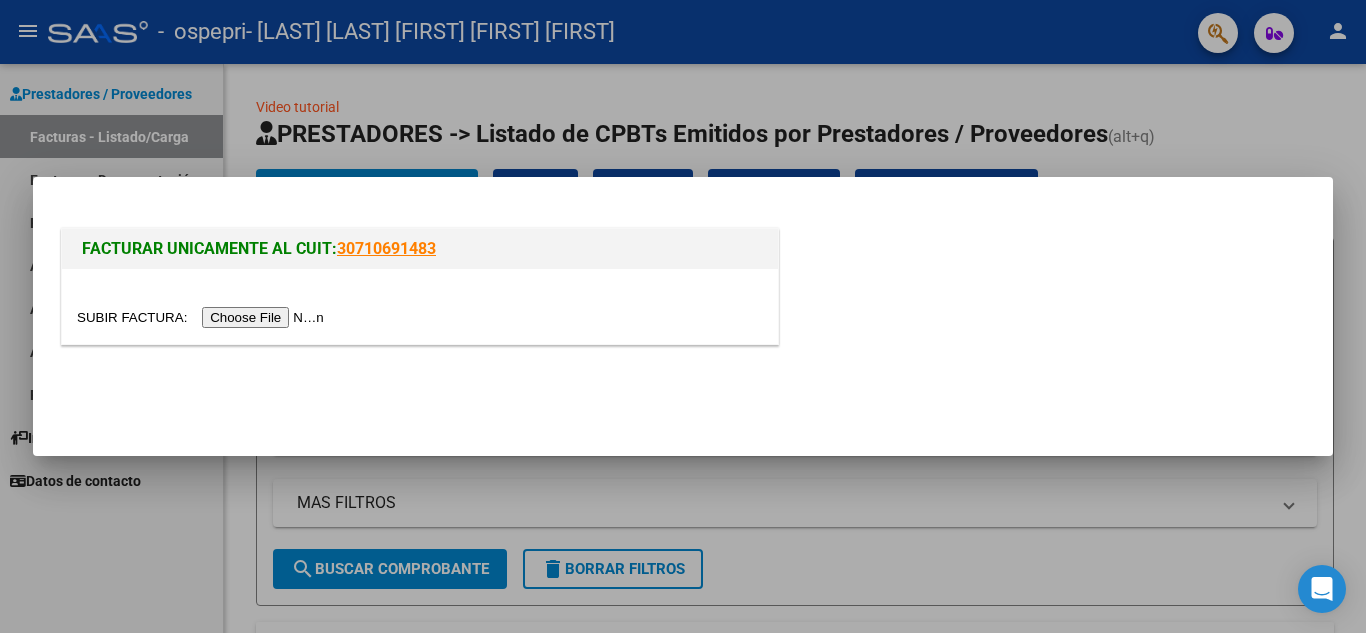 click at bounding box center (203, 317) 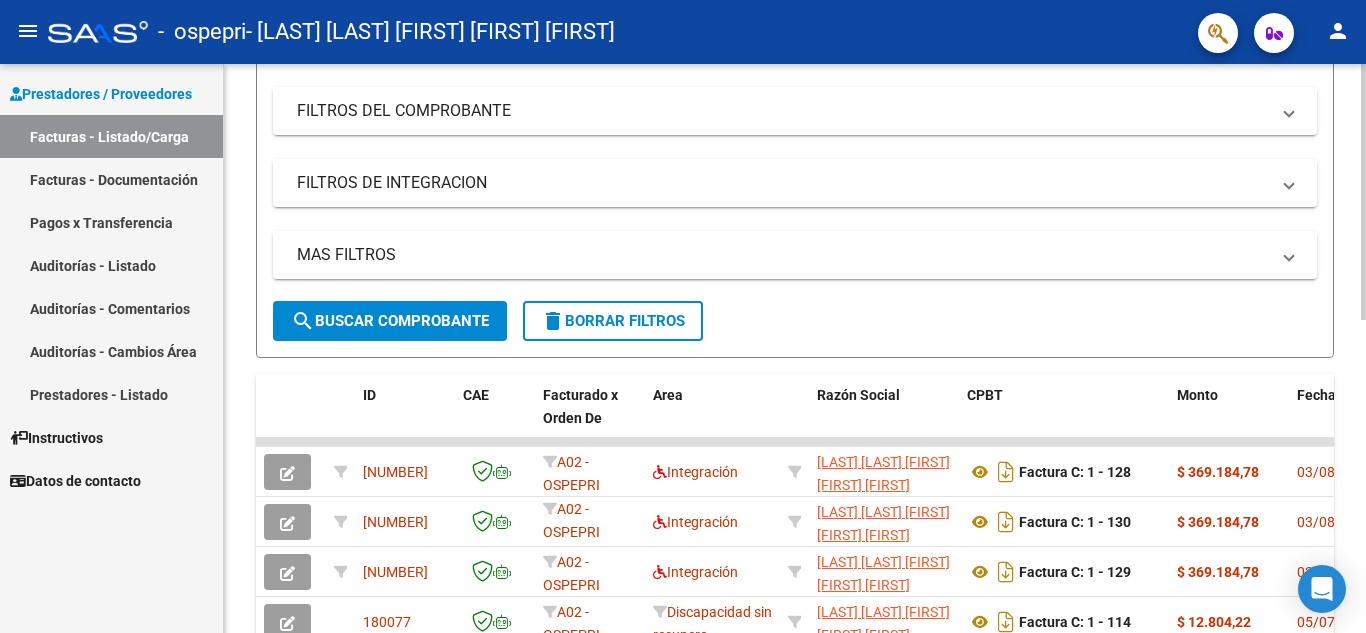 scroll, scrollTop: 310, scrollLeft: 0, axis: vertical 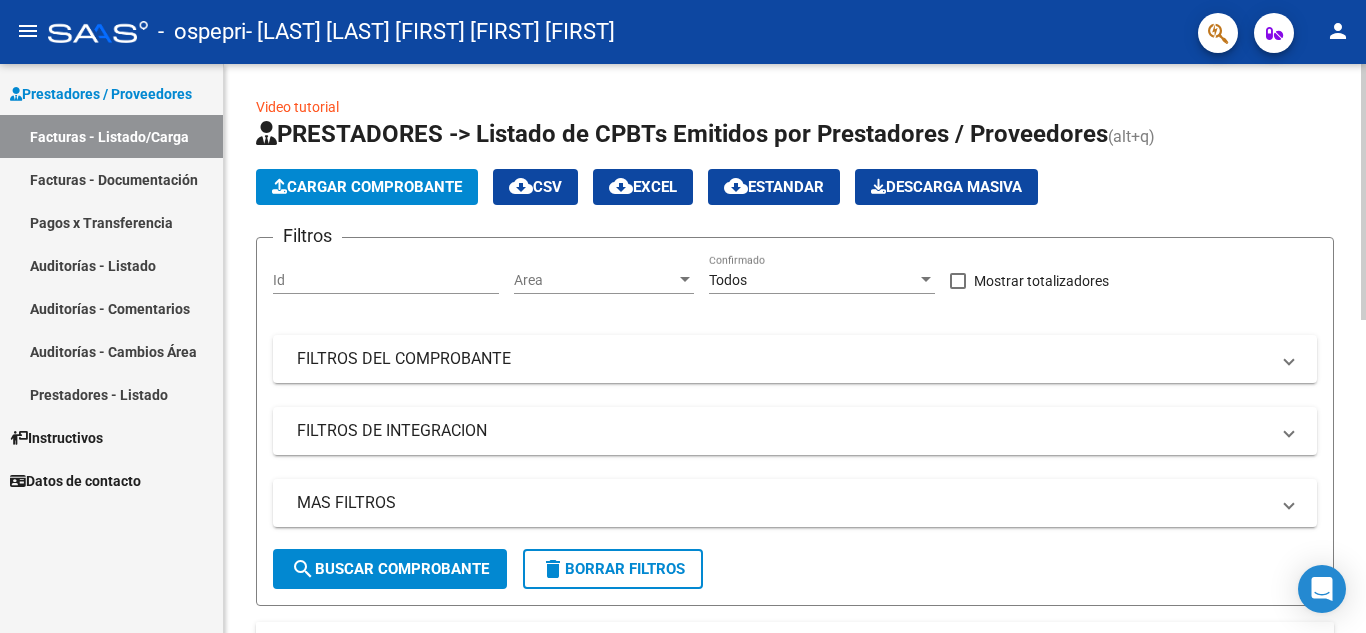 click on "Cargar Comprobante" 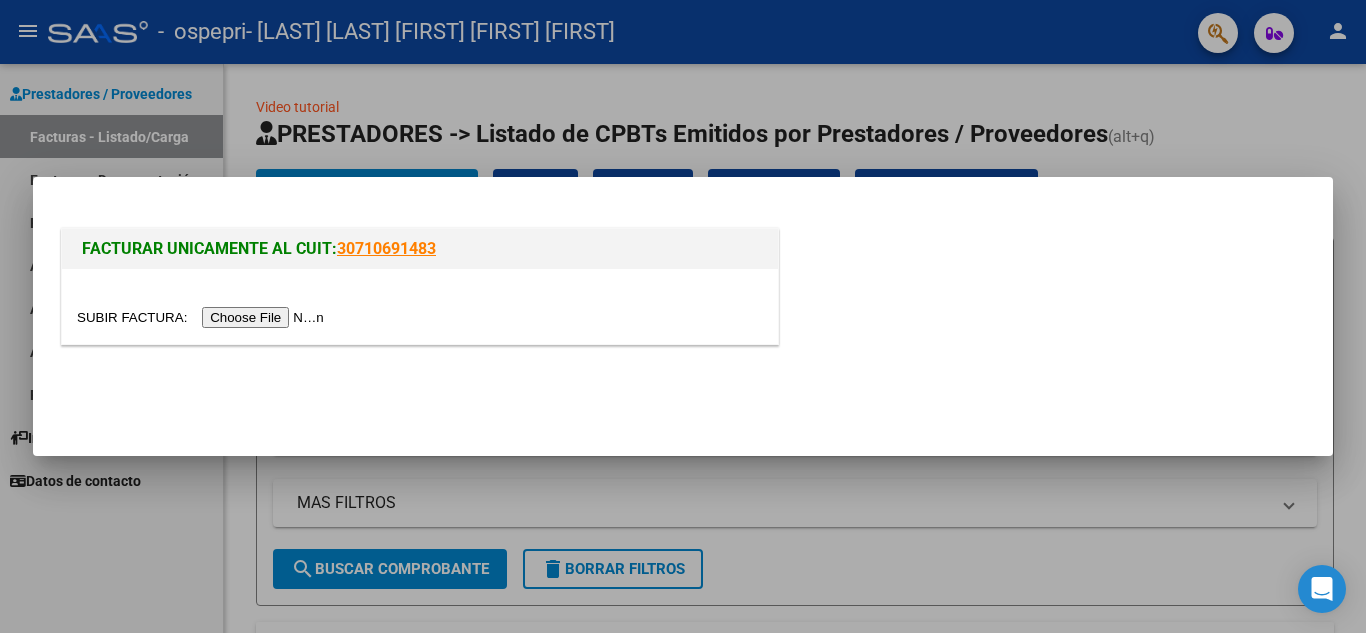 click at bounding box center (203, 317) 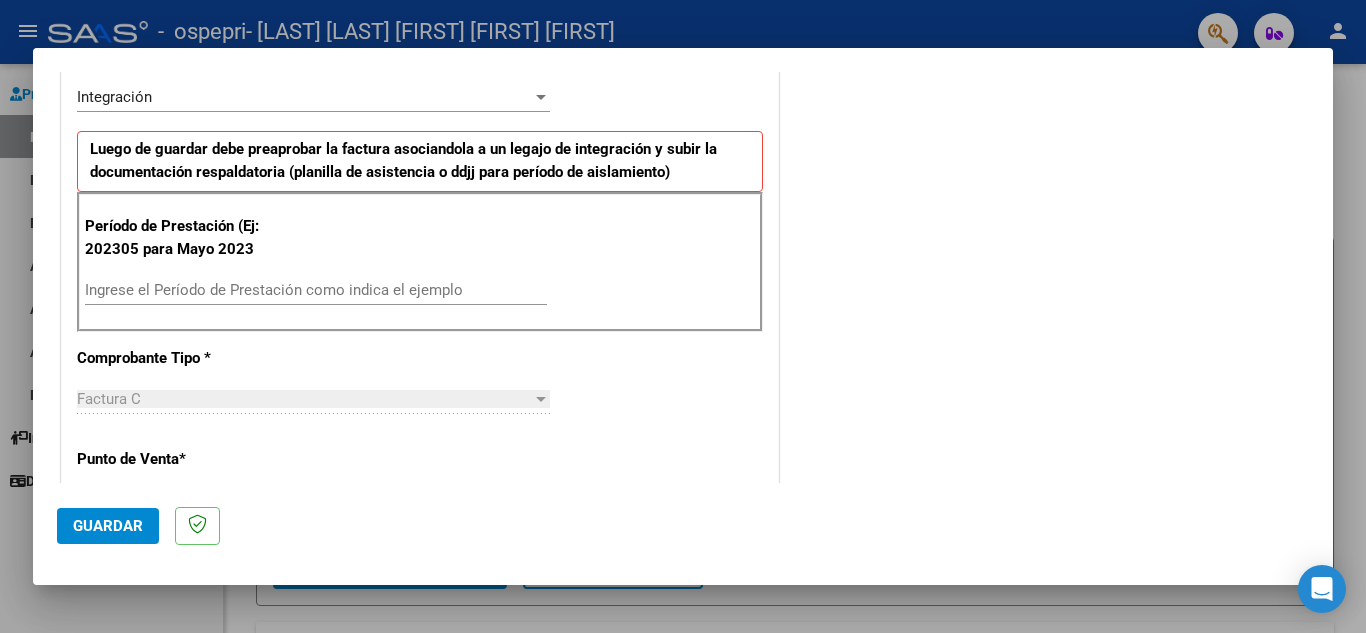 scroll, scrollTop: 473, scrollLeft: 0, axis: vertical 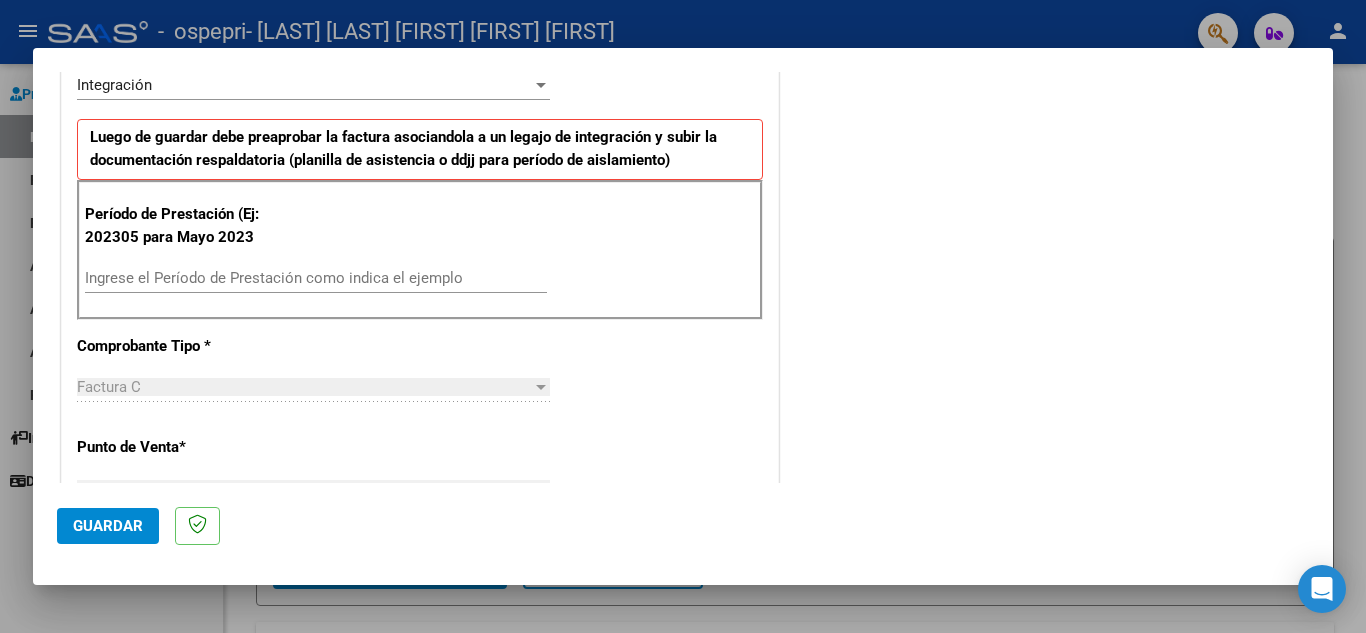 click on "Ingrese el Período de Prestación como indica el ejemplo" at bounding box center [316, 278] 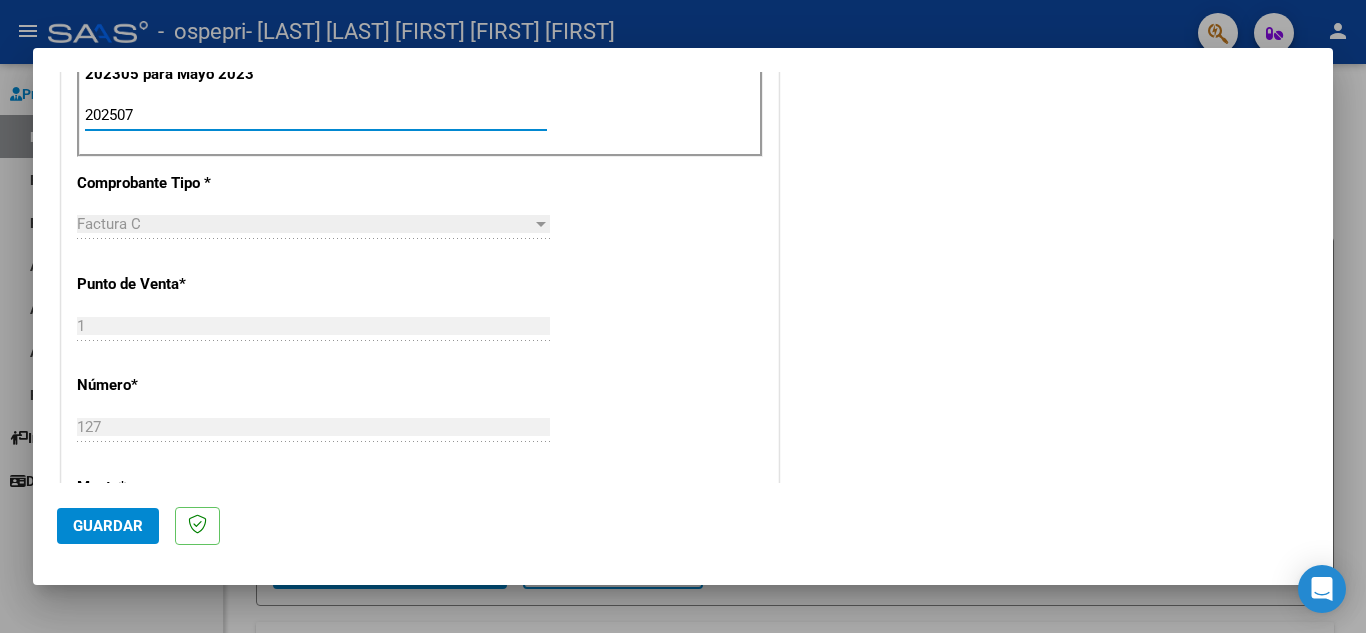 scroll, scrollTop: 637, scrollLeft: 0, axis: vertical 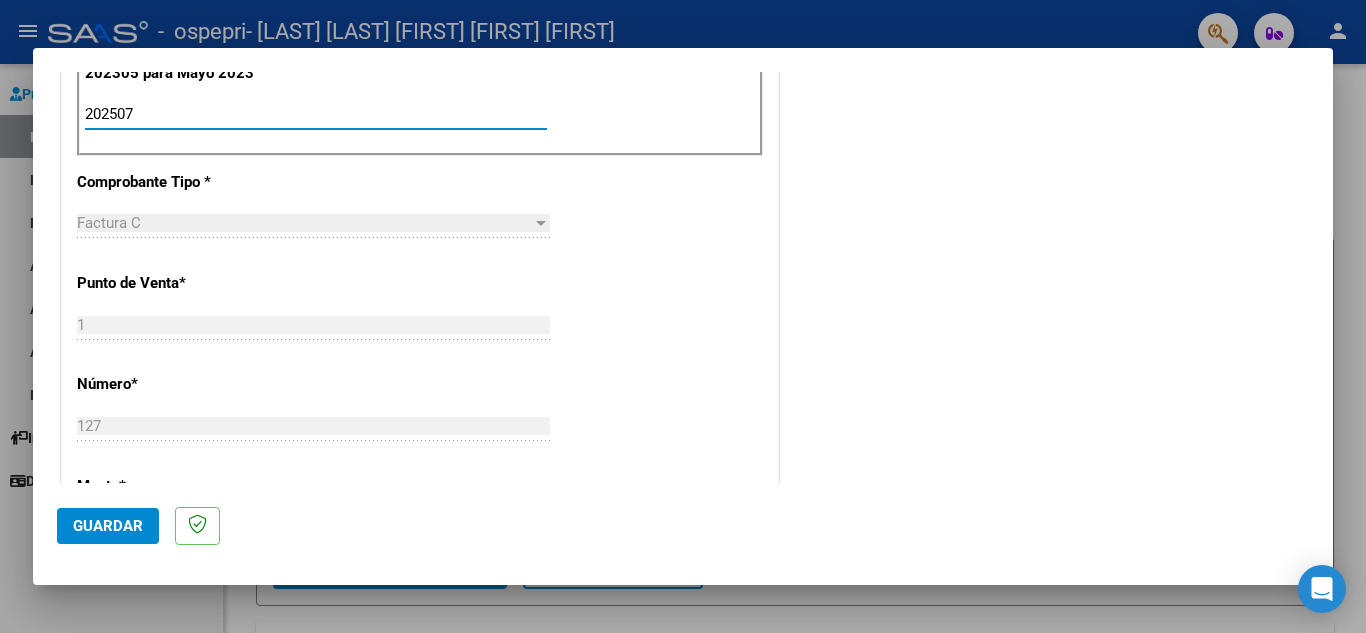 type on "202507" 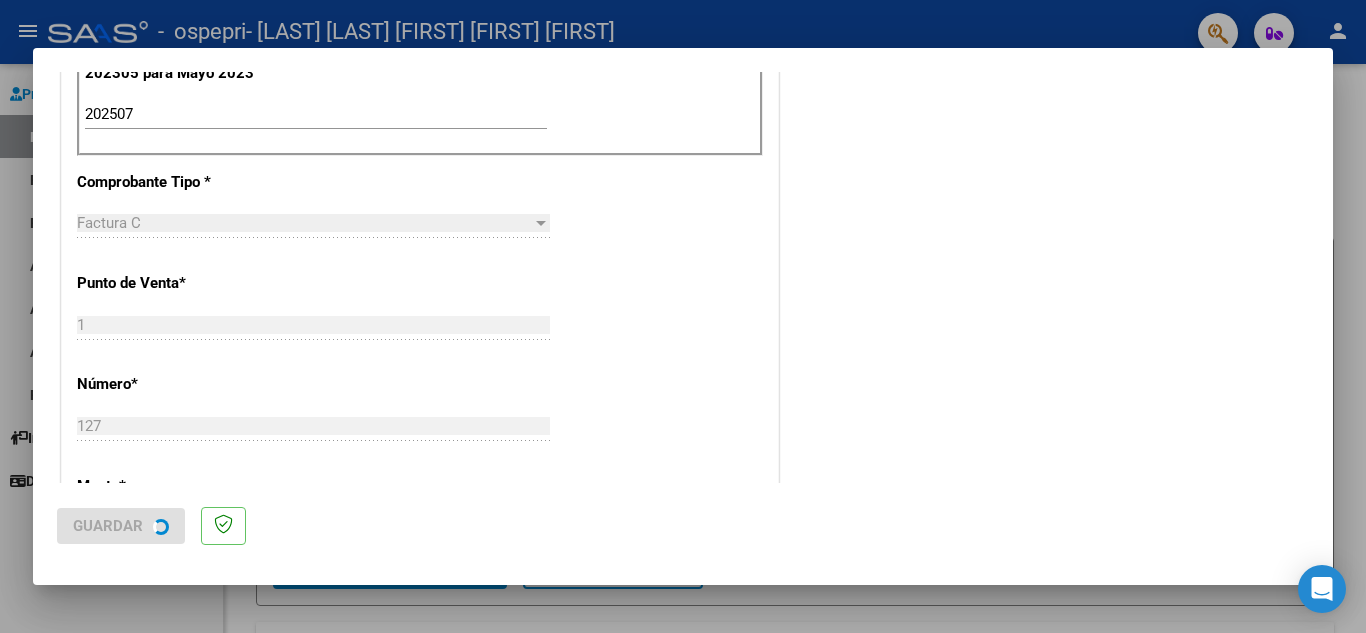 scroll, scrollTop: 0, scrollLeft: 0, axis: both 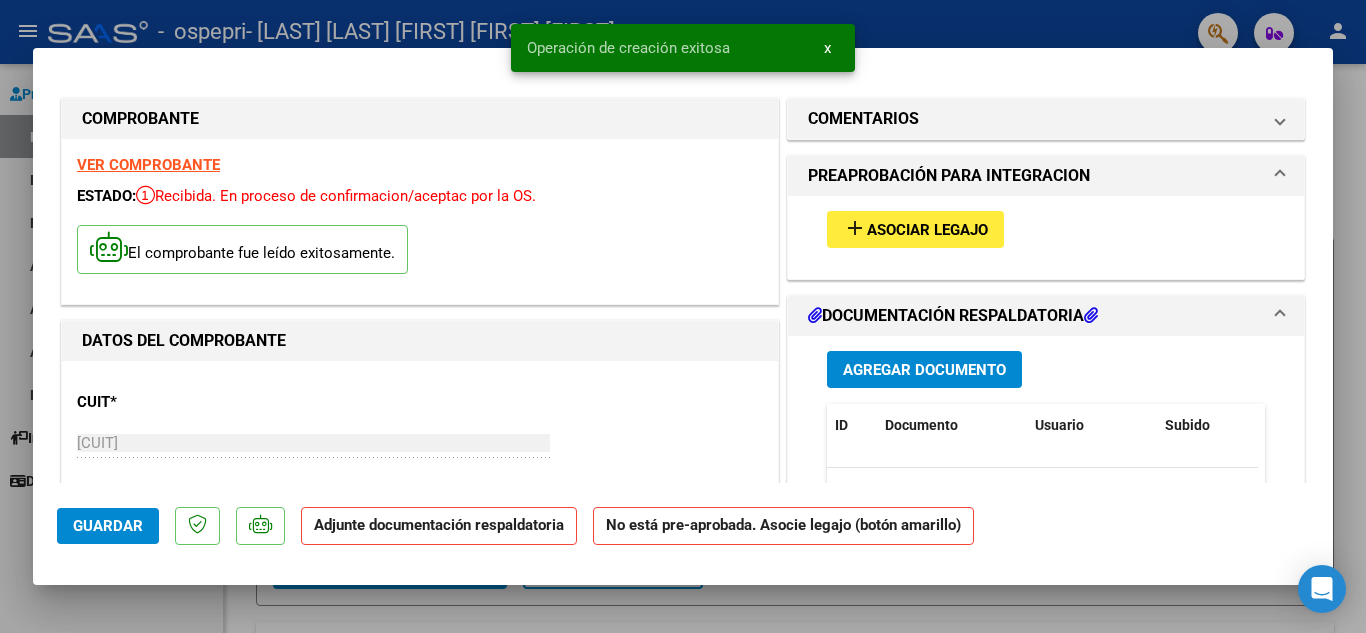 click on "Asociar Legajo" at bounding box center (927, 230) 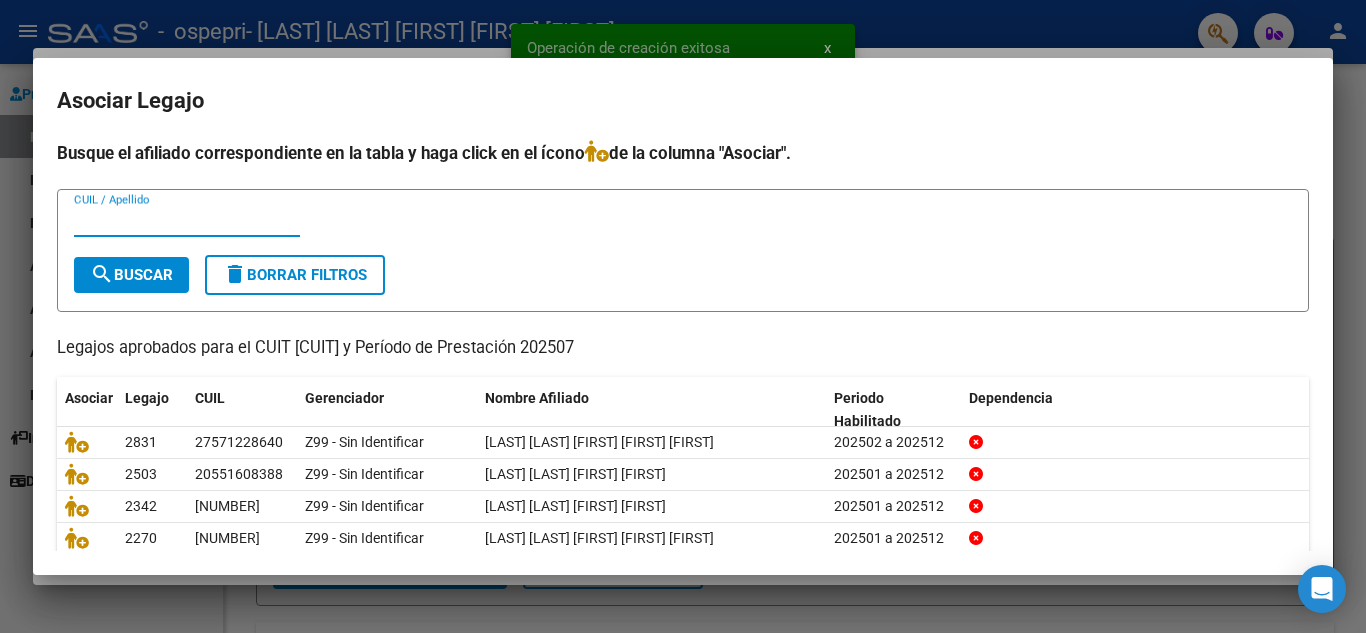 scroll, scrollTop: 110, scrollLeft: 0, axis: vertical 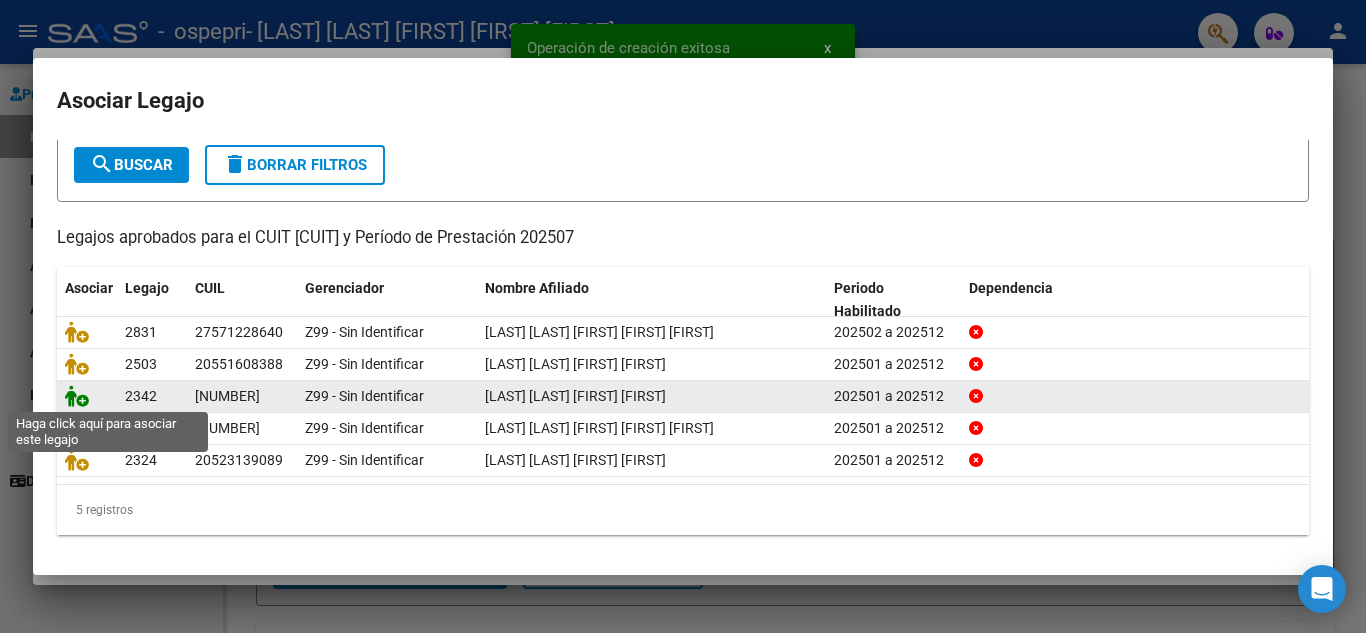click 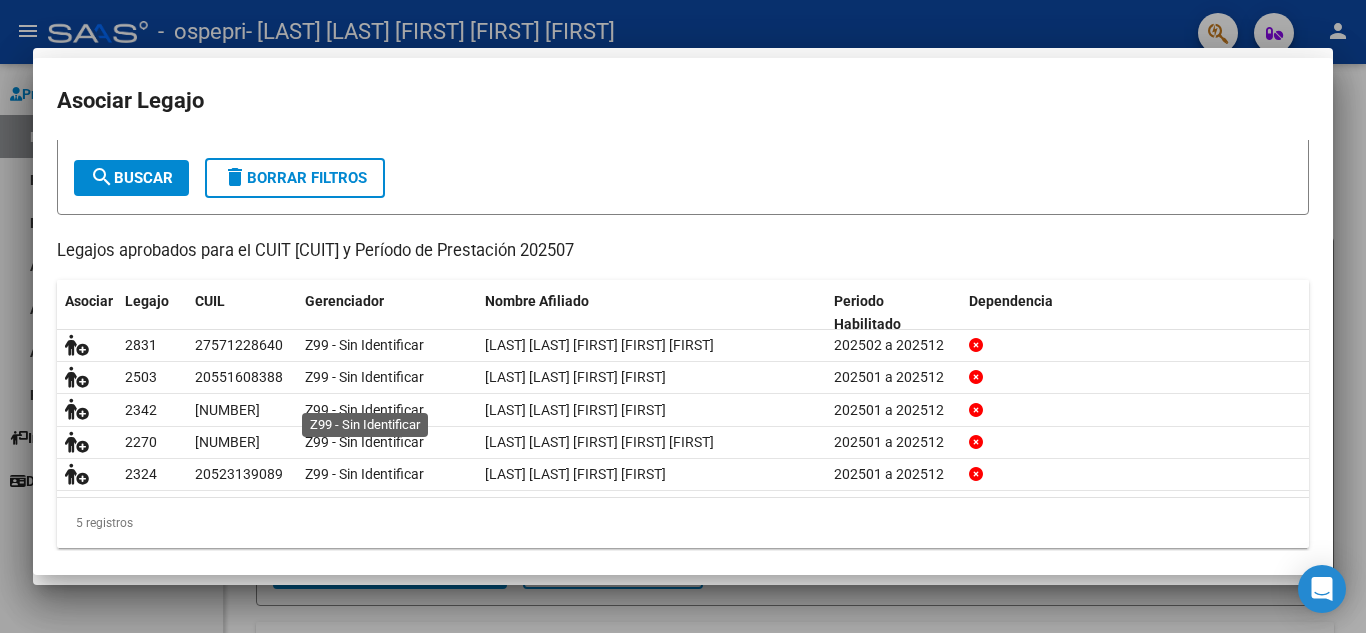 scroll, scrollTop: 0, scrollLeft: 0, axis: both 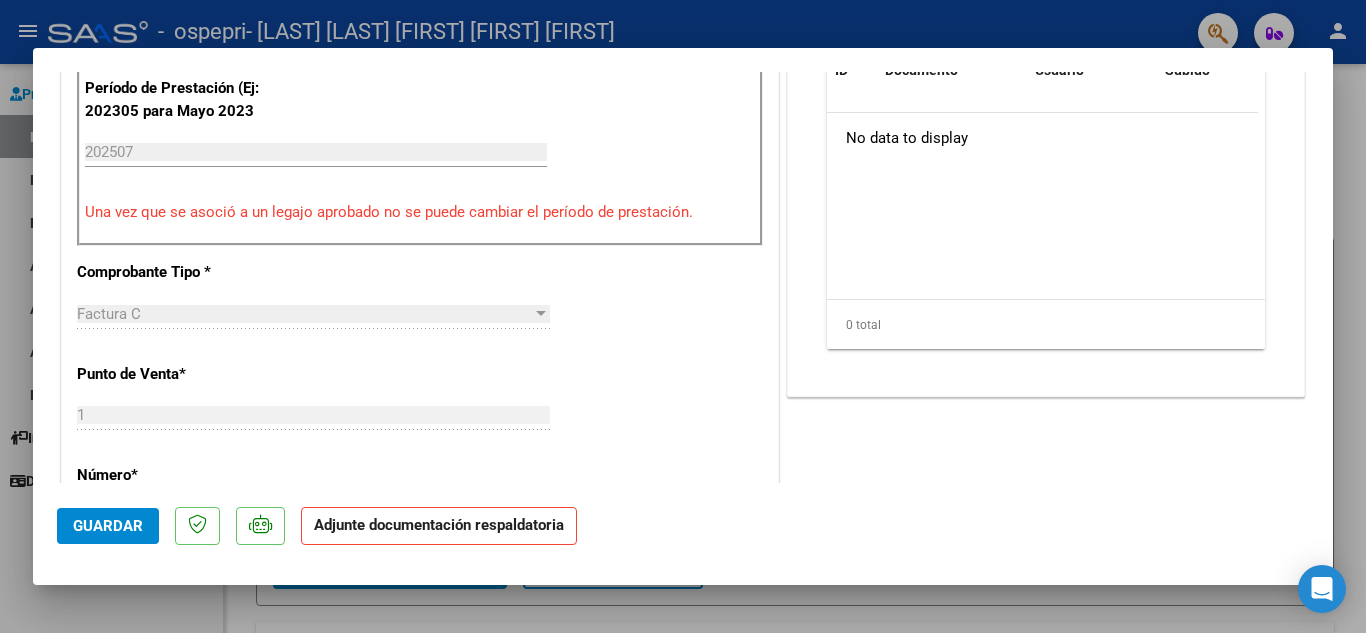 click on "Guardar" 